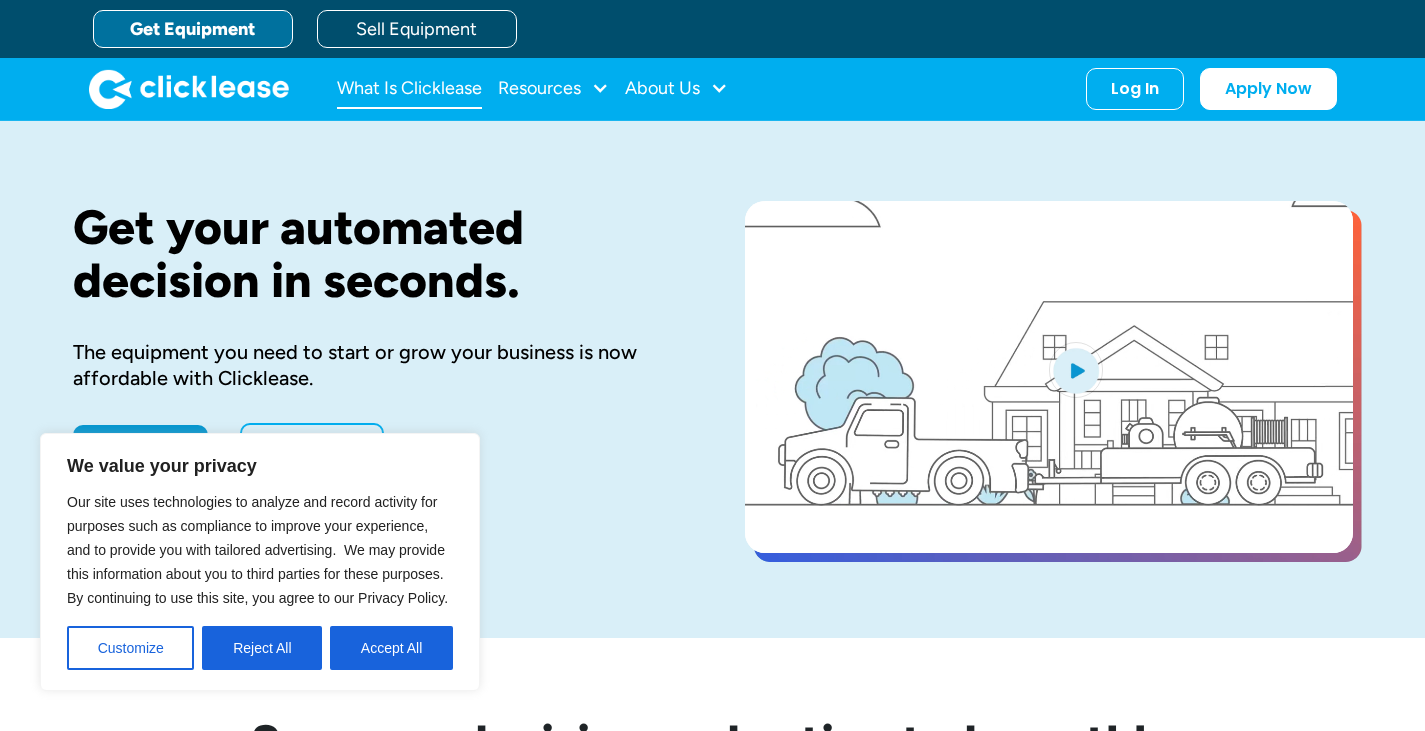 scroll, scrollTop: 0, scrollLeft: 0, axis: both 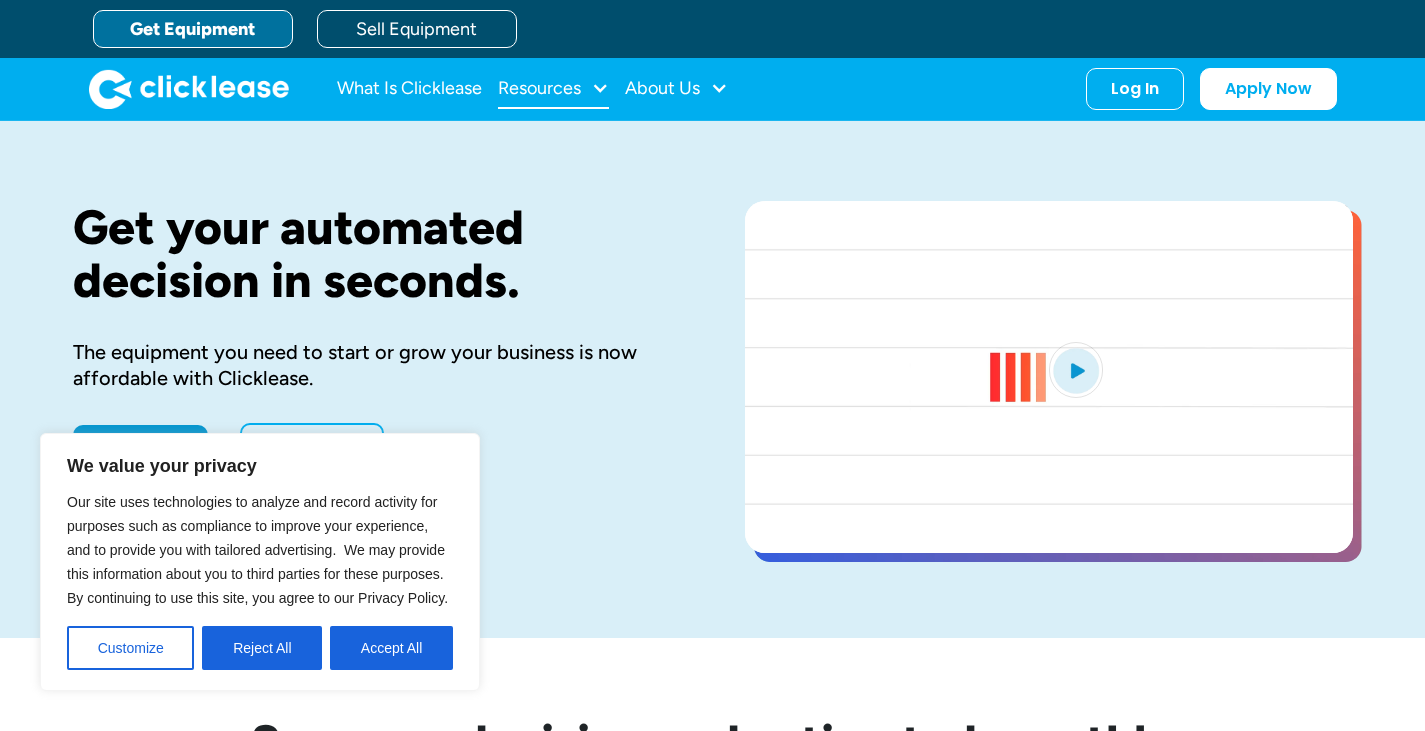 click on "Resources" at bounding box center [539, 88] 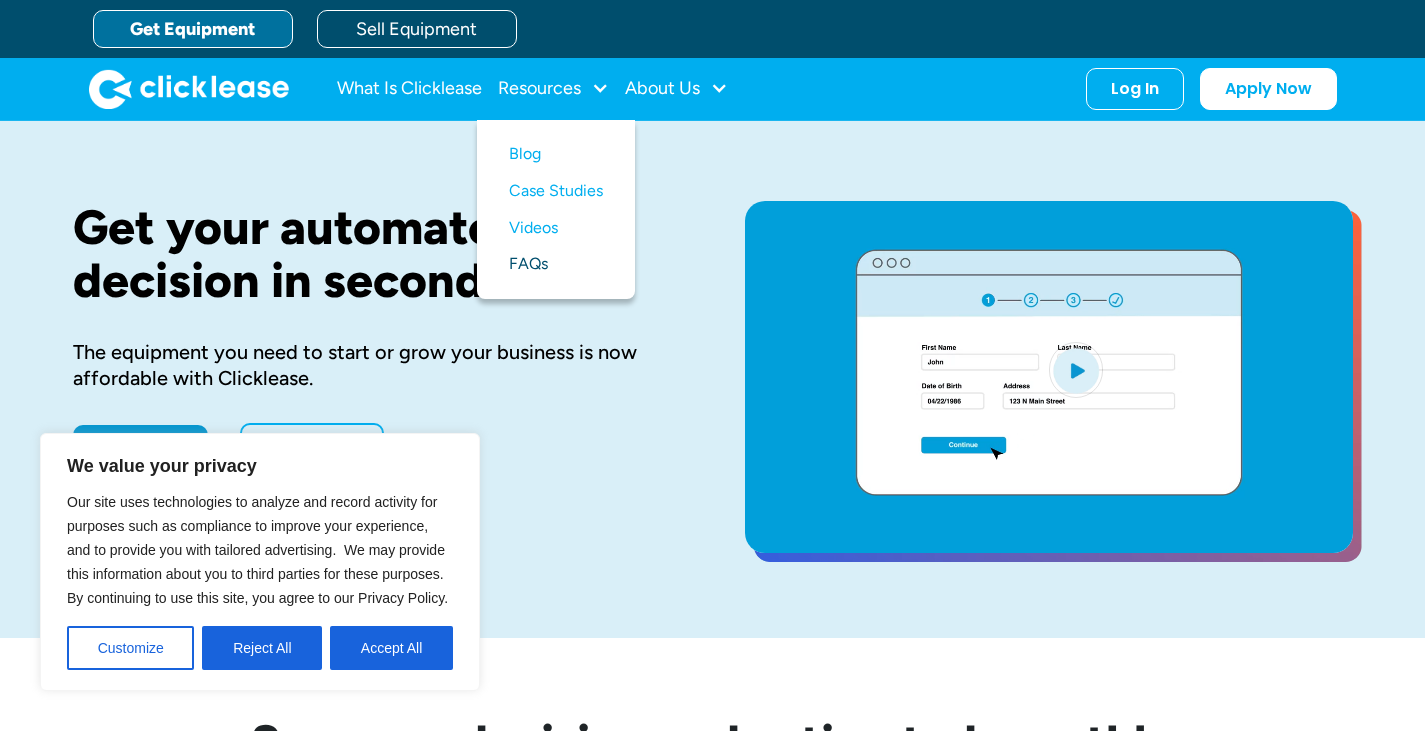 click on "FAQs" at bounding box center [556, 264] 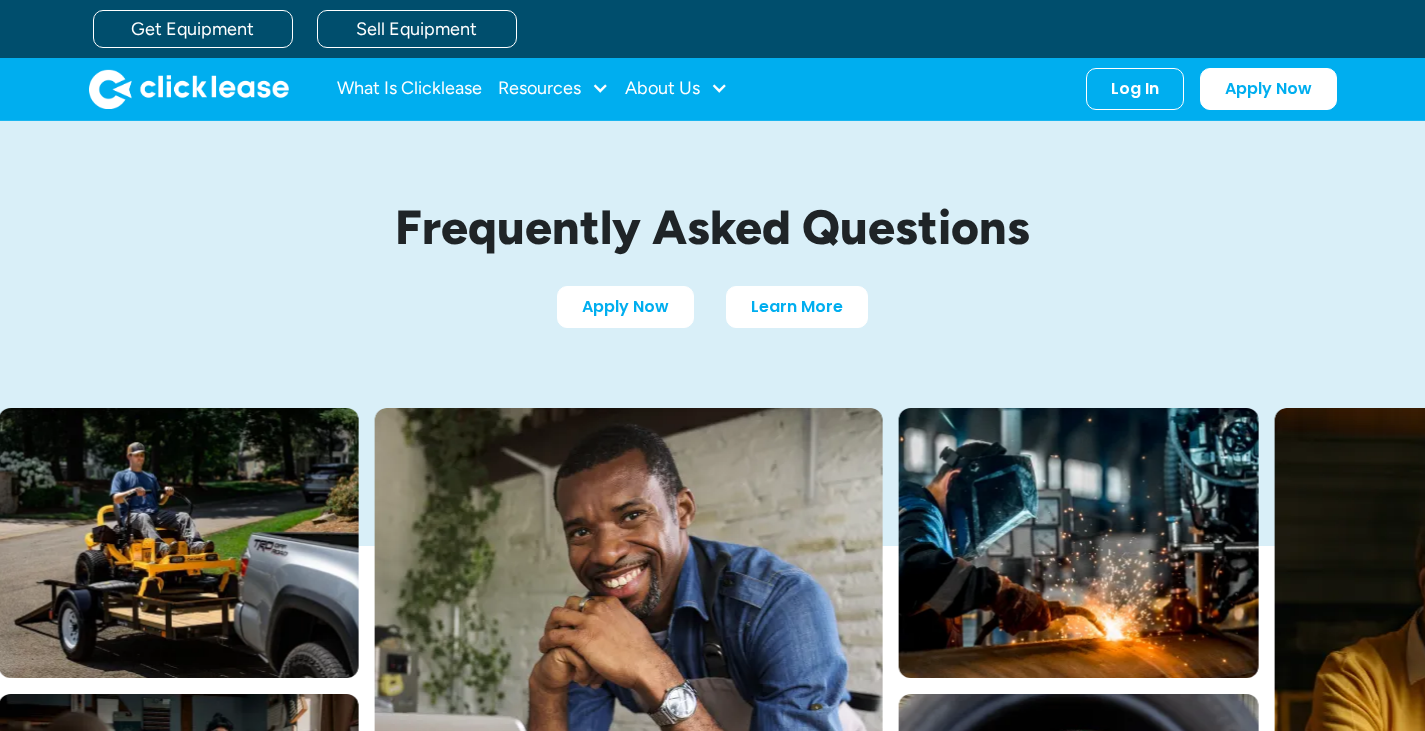 scroll, scrollTop: 0, scrollLeft: 0, axis: both 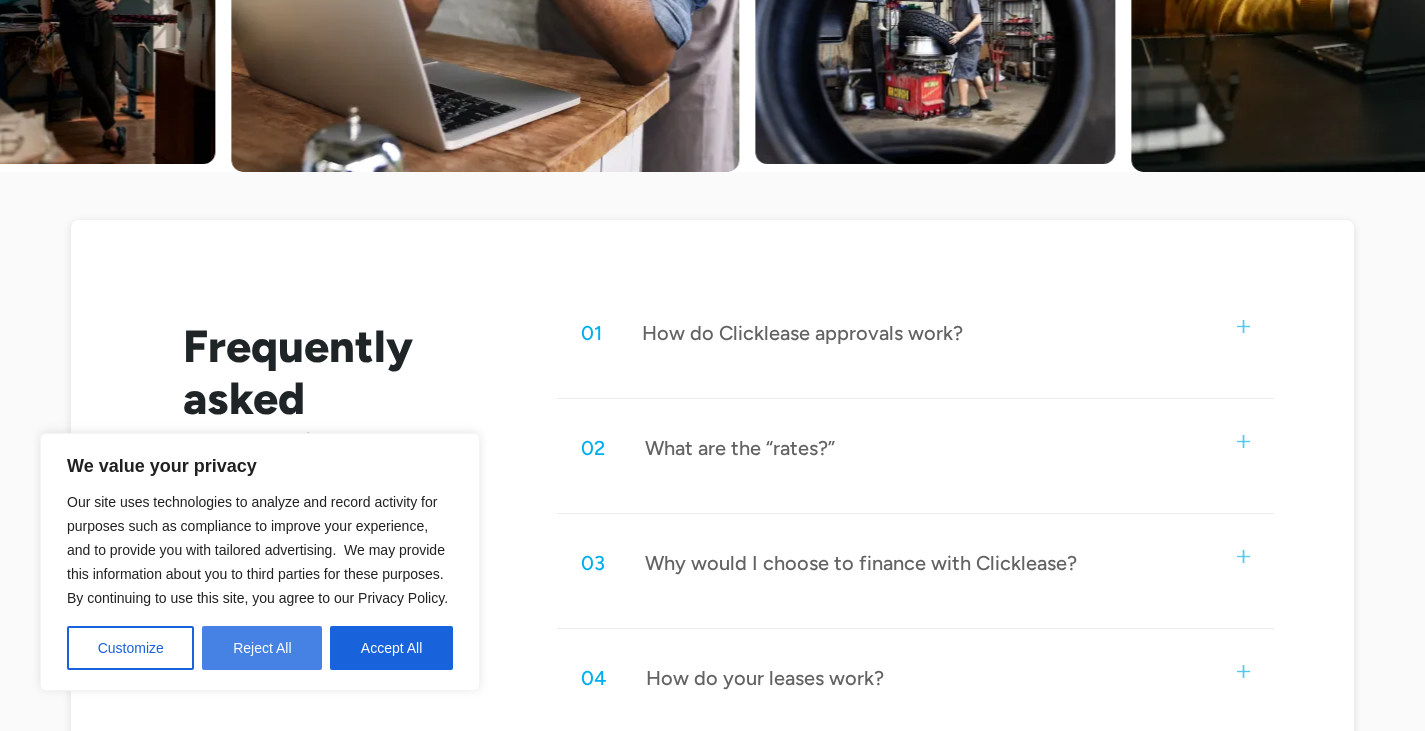 click on "Reject All" at bounding box center [262, 648] 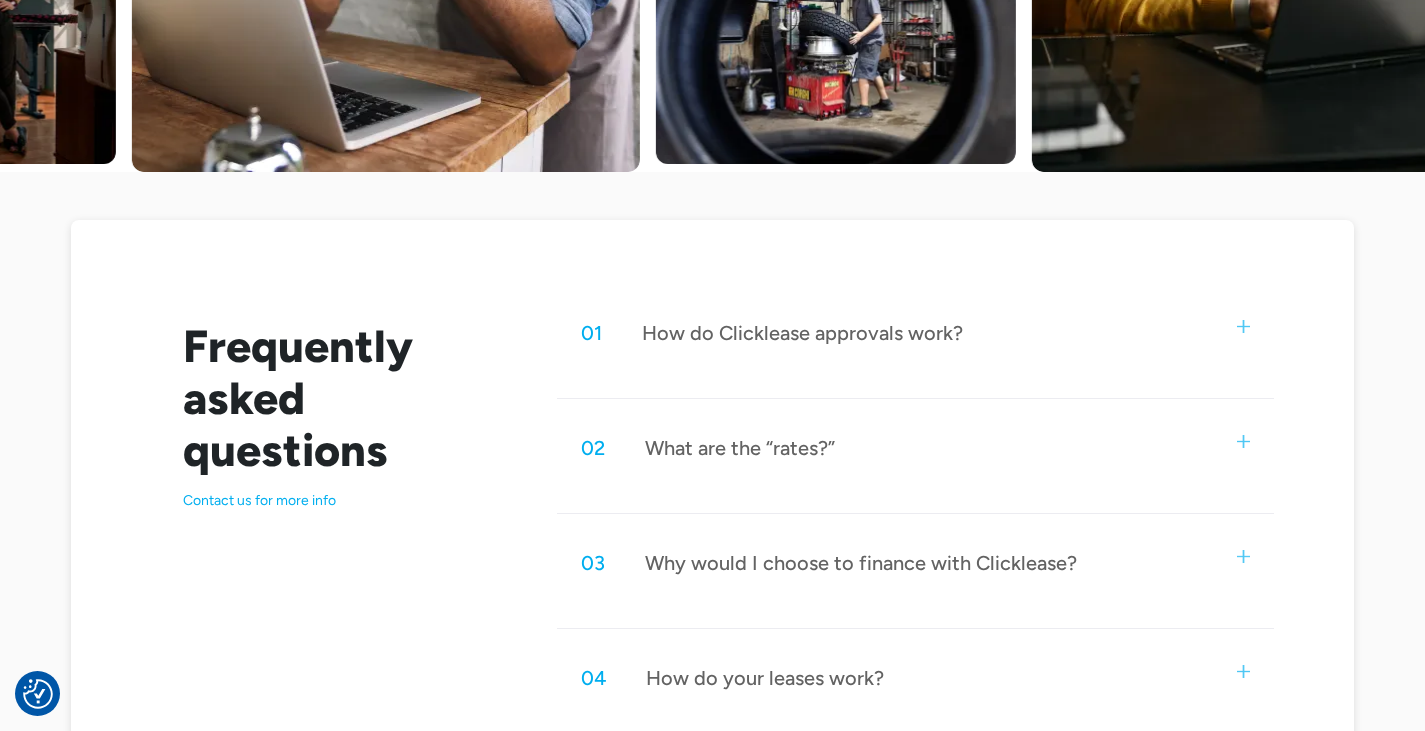 click on "01 How do Clicklease approvals work?" at bounding box center (915, 333) 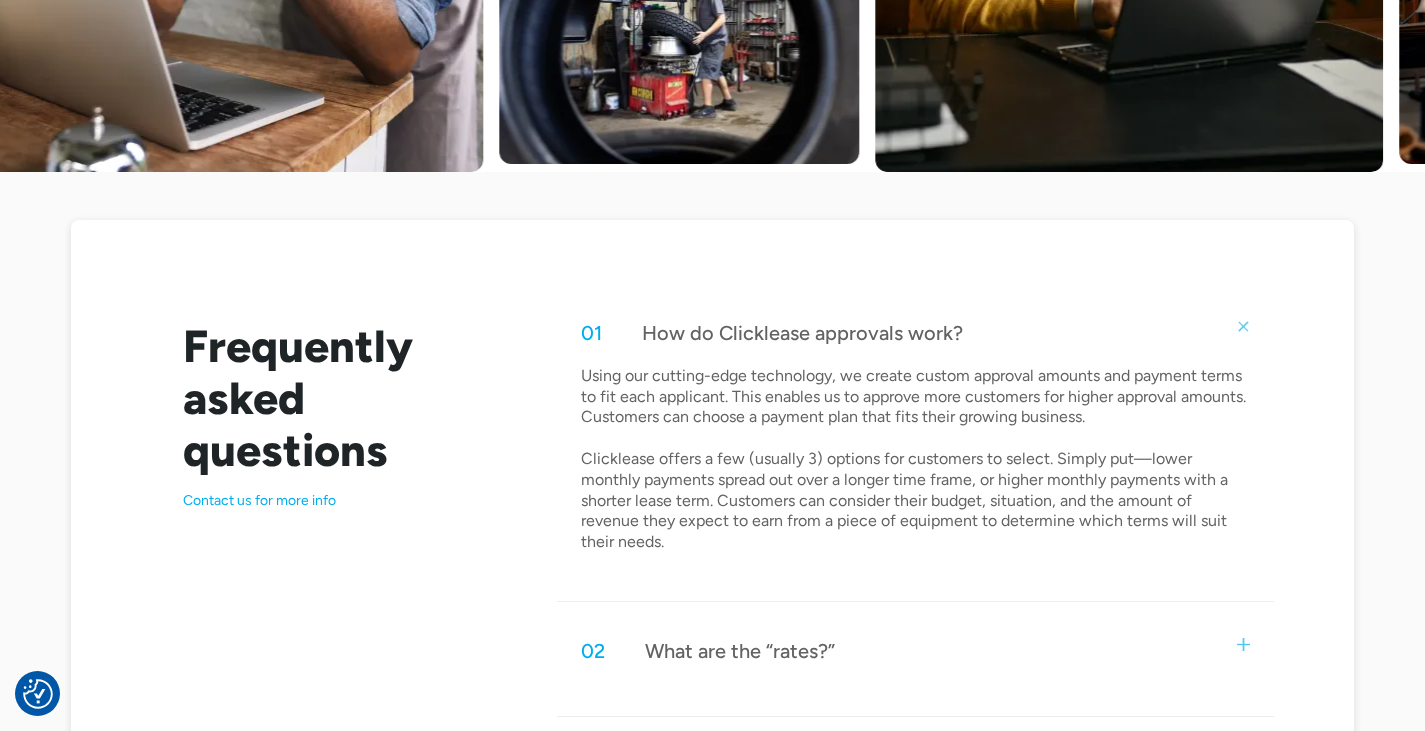 click on "How do Clicklease approvals work?" at bounding box center [802, 333] 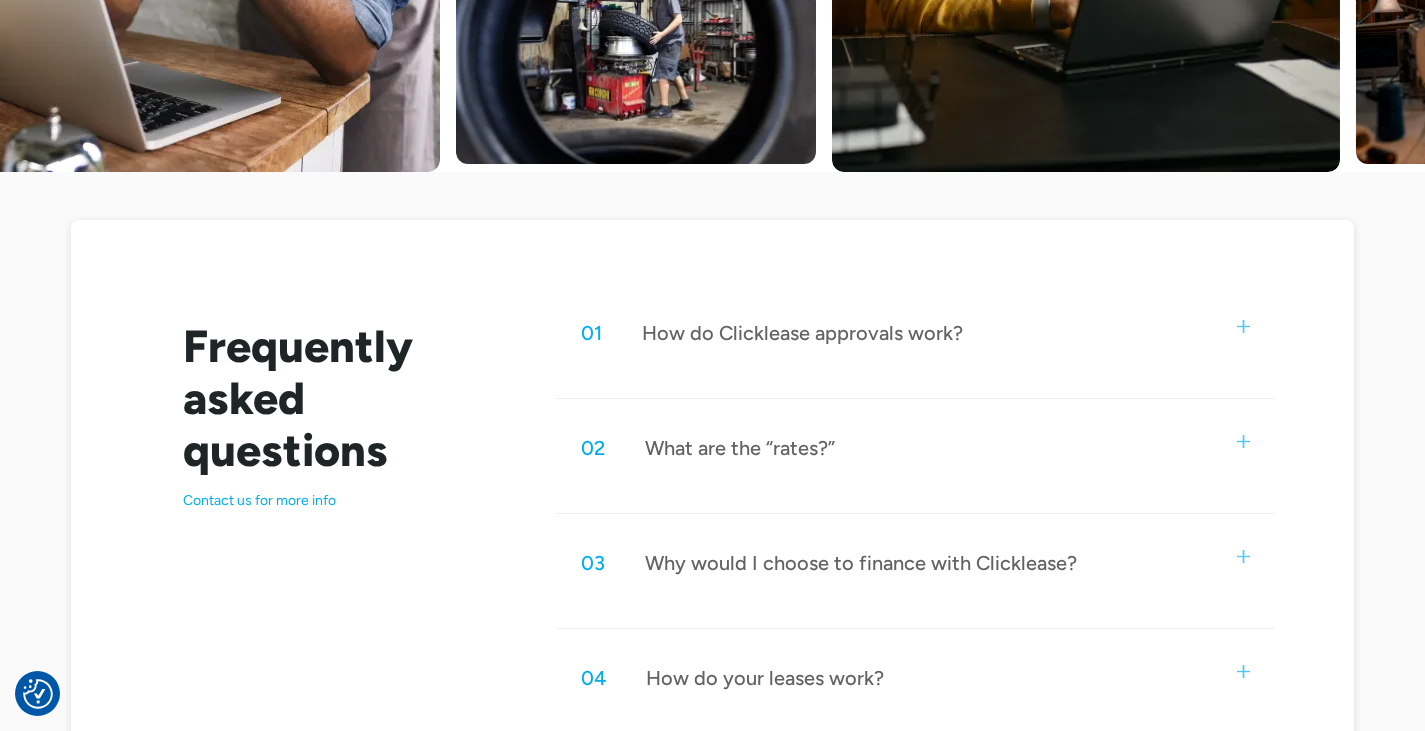 click on "What are the “rates?”" at bounding box center (740, 448) 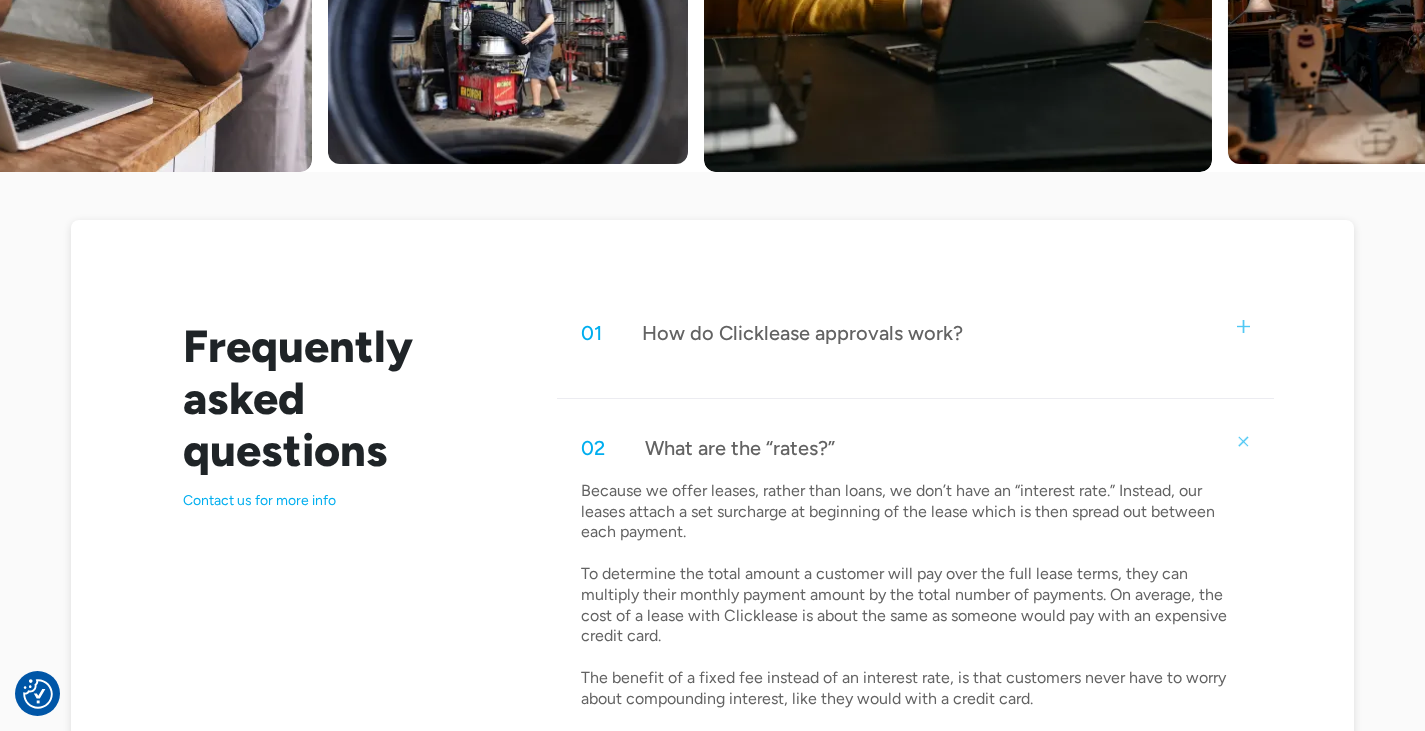 click on "What are the “rates?”" at bounding box center (740, 448) 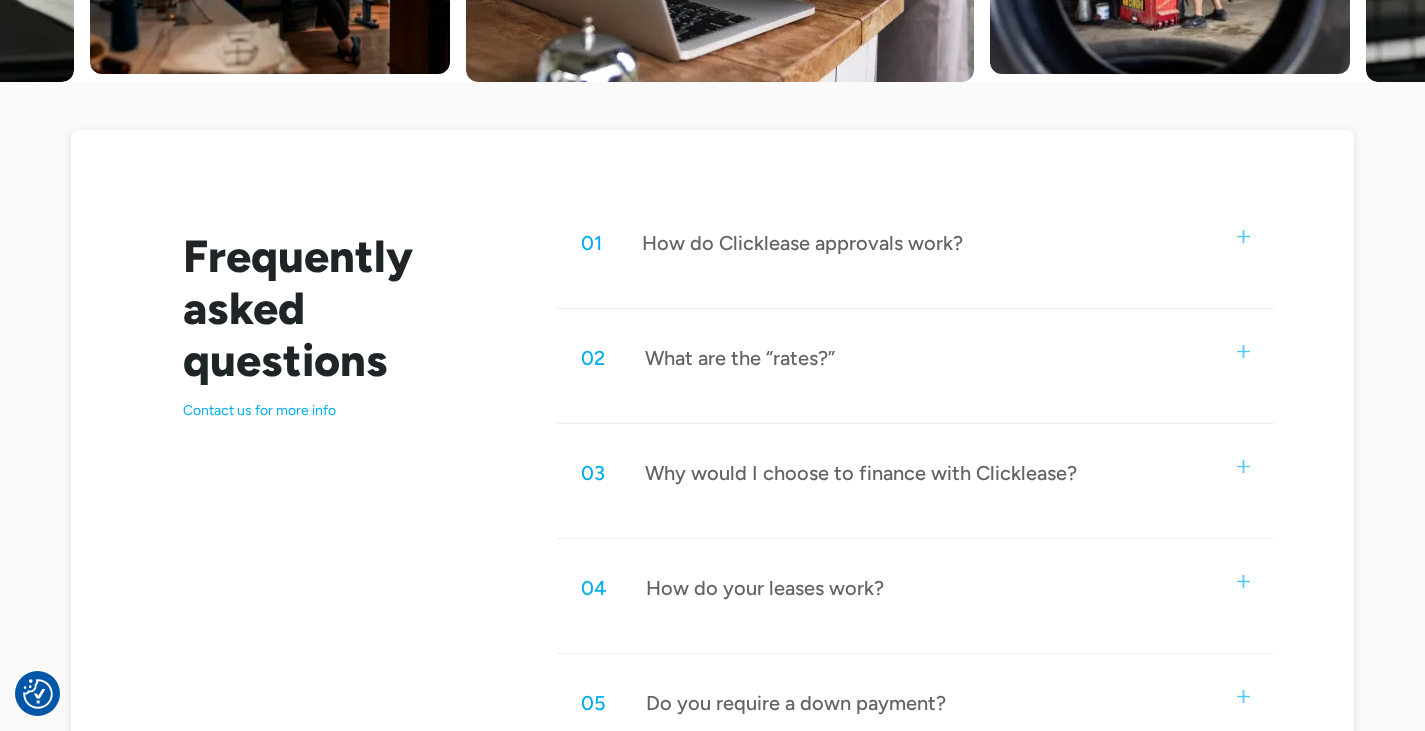 scroll, scrollTop: 900, scrollLeft: 0, axis: vertical 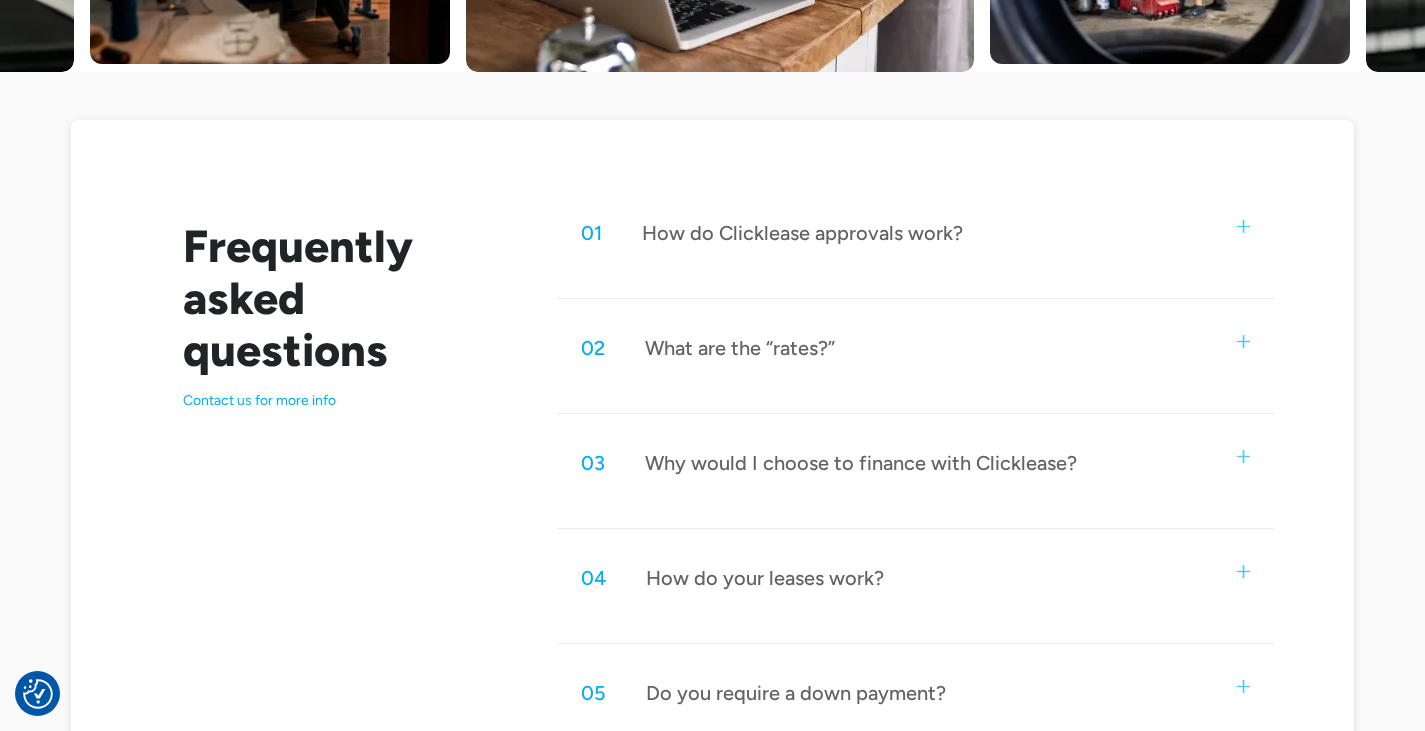 click on "How do Clicklease approvals work?" at bounding box center [802, 233] 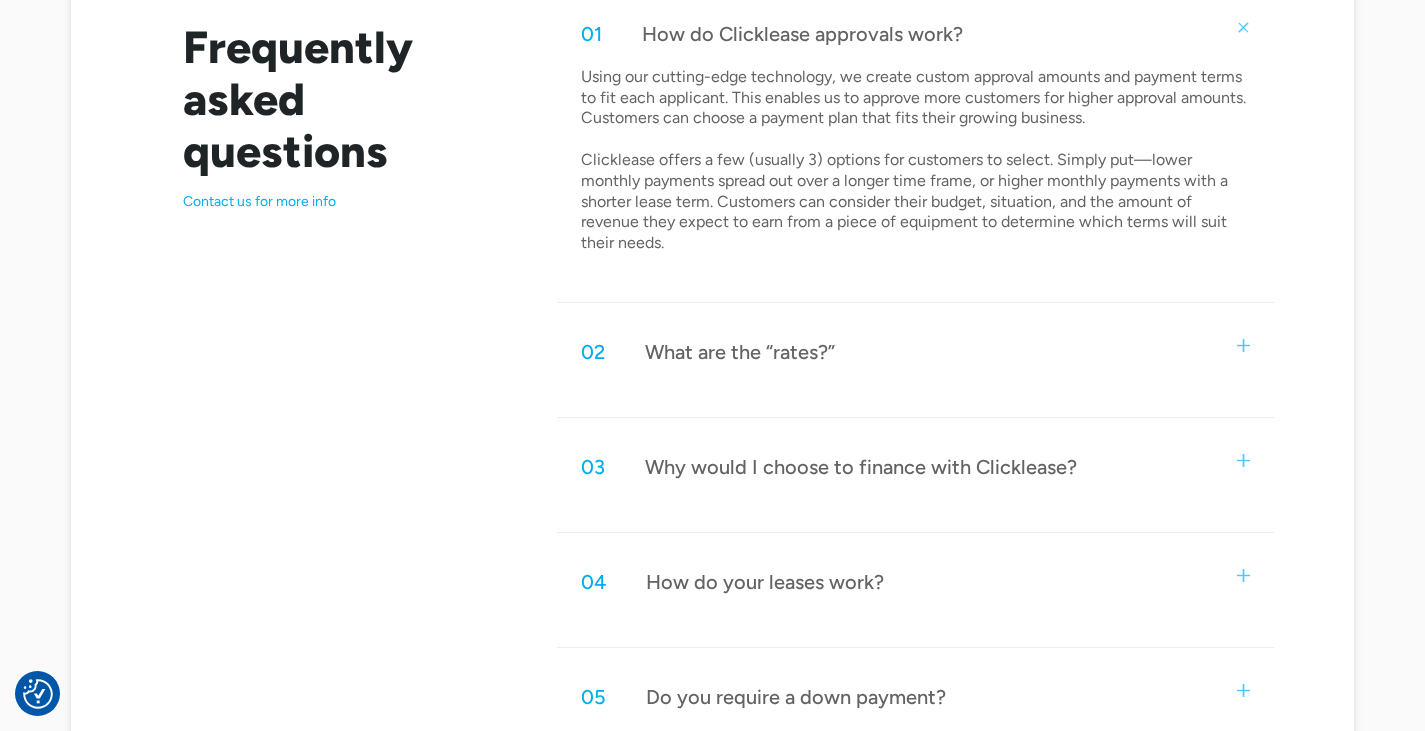 scroll, scrollTop: 1100, scrollLeft: 0, axis: vertical 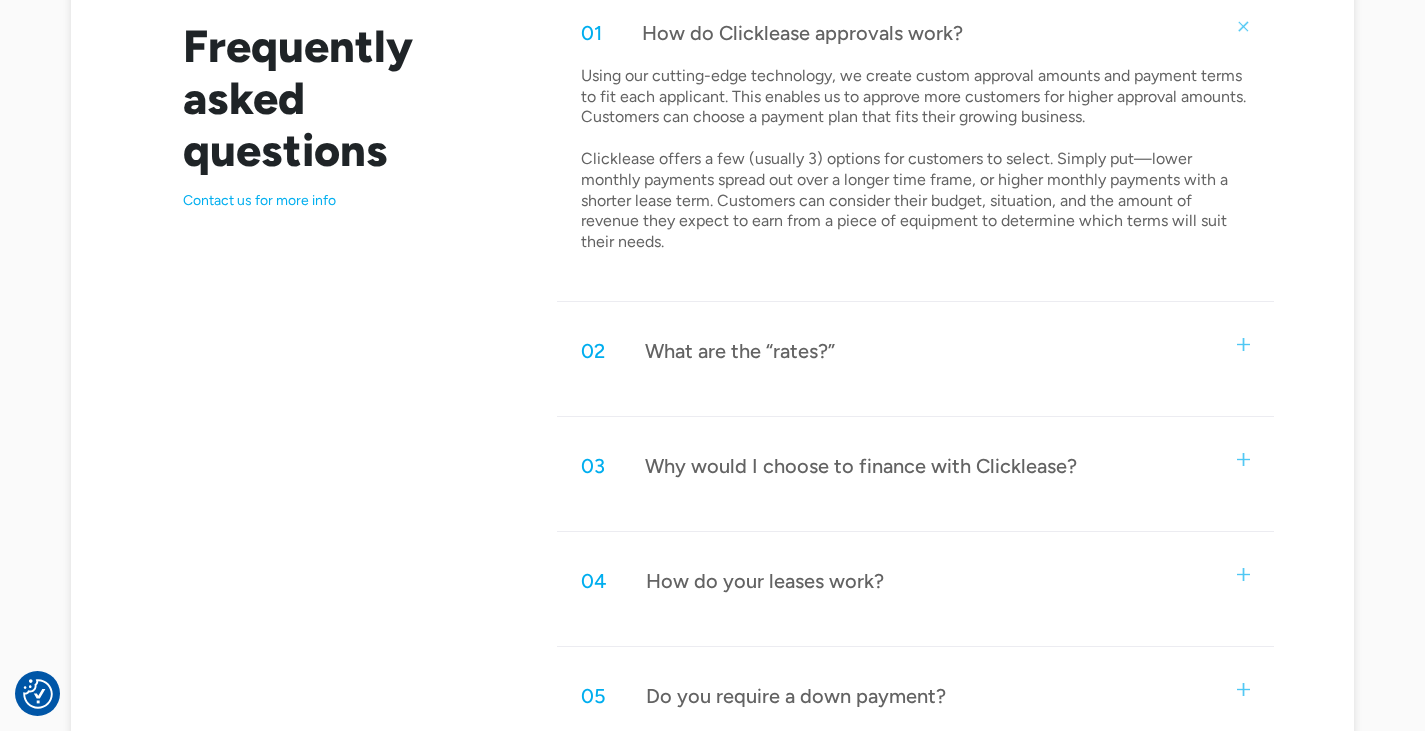 click on "What are the “rates?”" at bounding box center (740, 351) 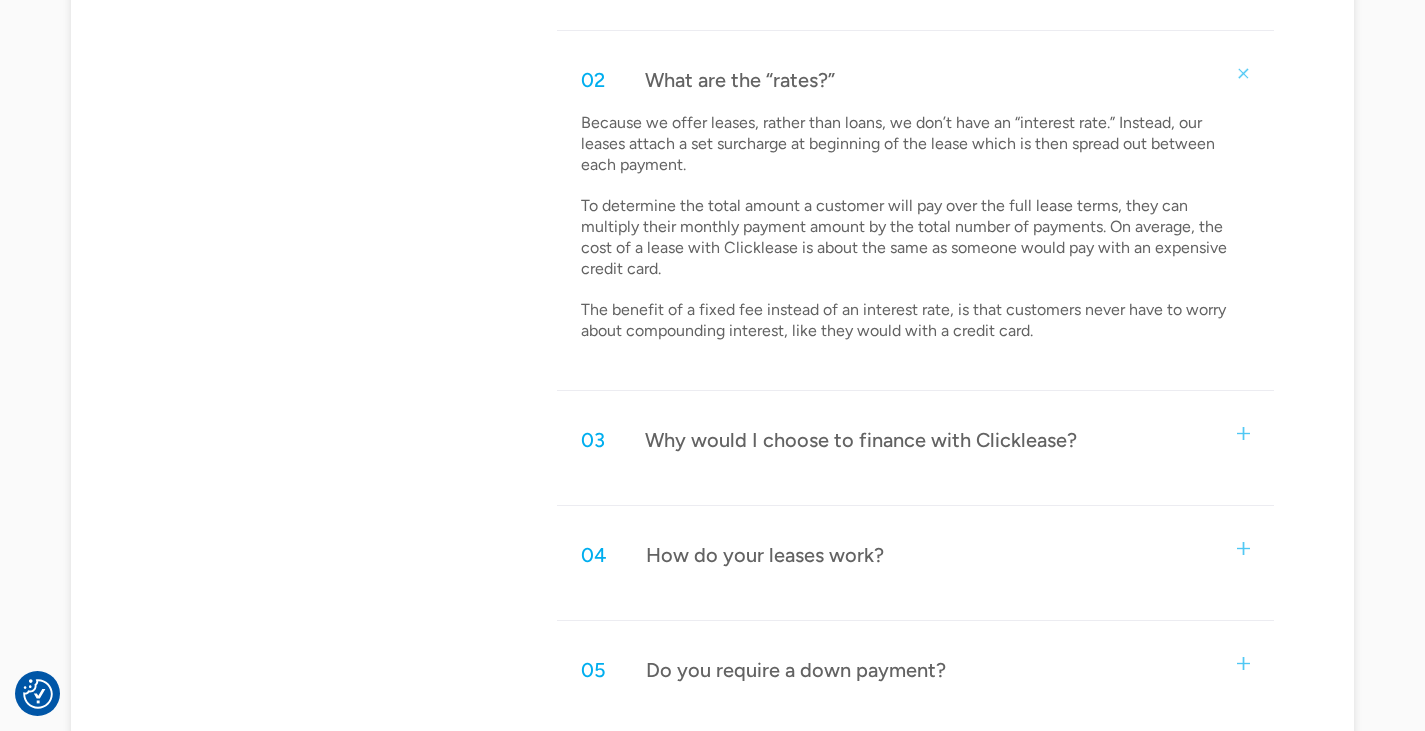 scroll, scrollTop: 1400, scrollLeft: 0, axis: vertical 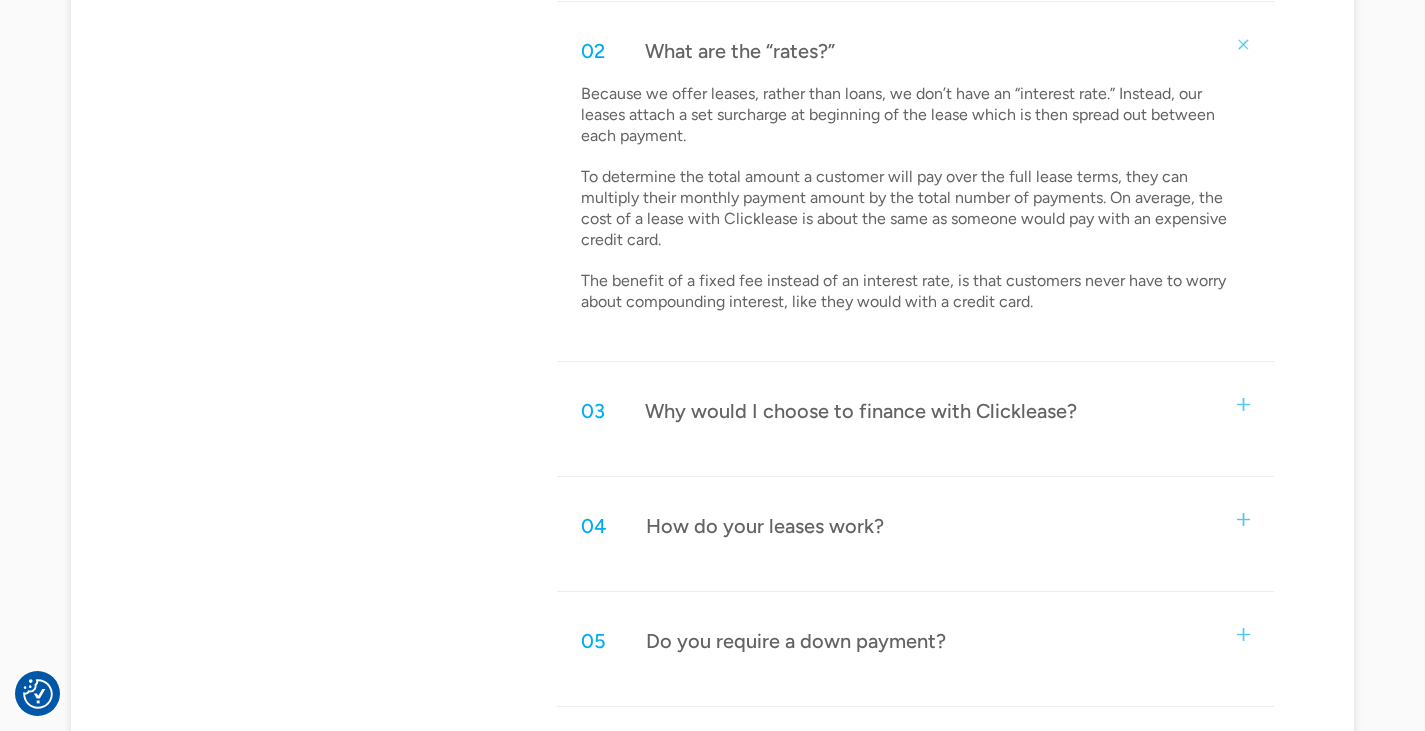 click on "Why would I choose to finance with Clicklease?" at bounding box center [861, 411] 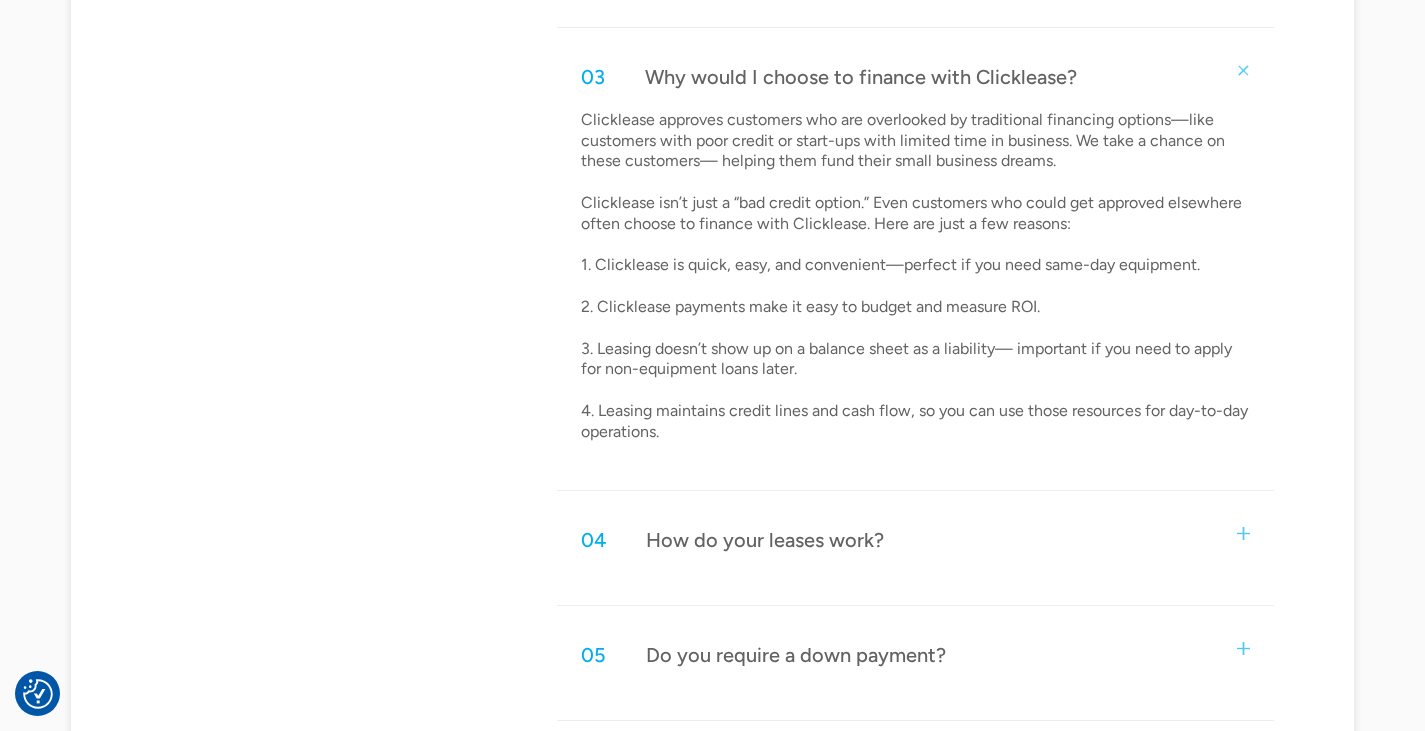 scroll, scrollTop: 1800, scrollLeft: 0, axis: vertical 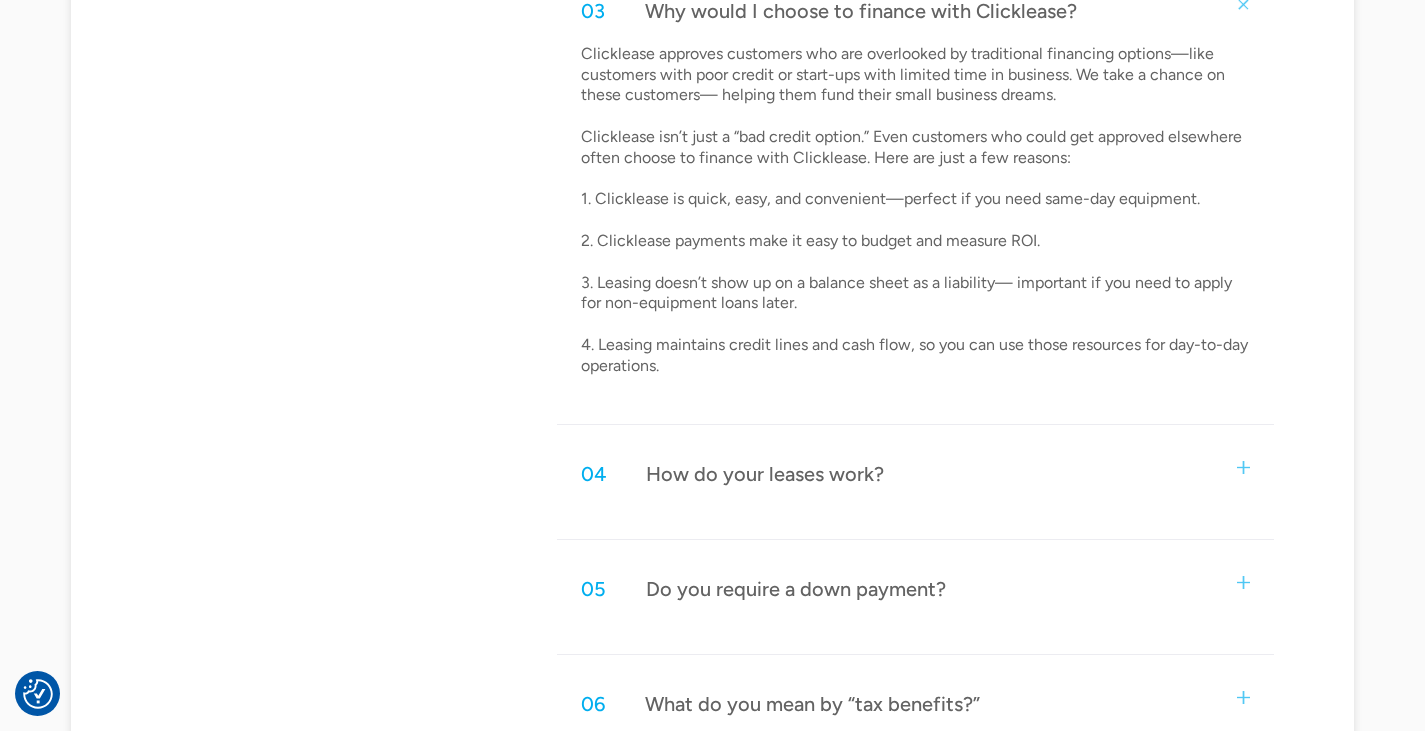 click on "How do your leases work?" at bounding box center (765, 474) 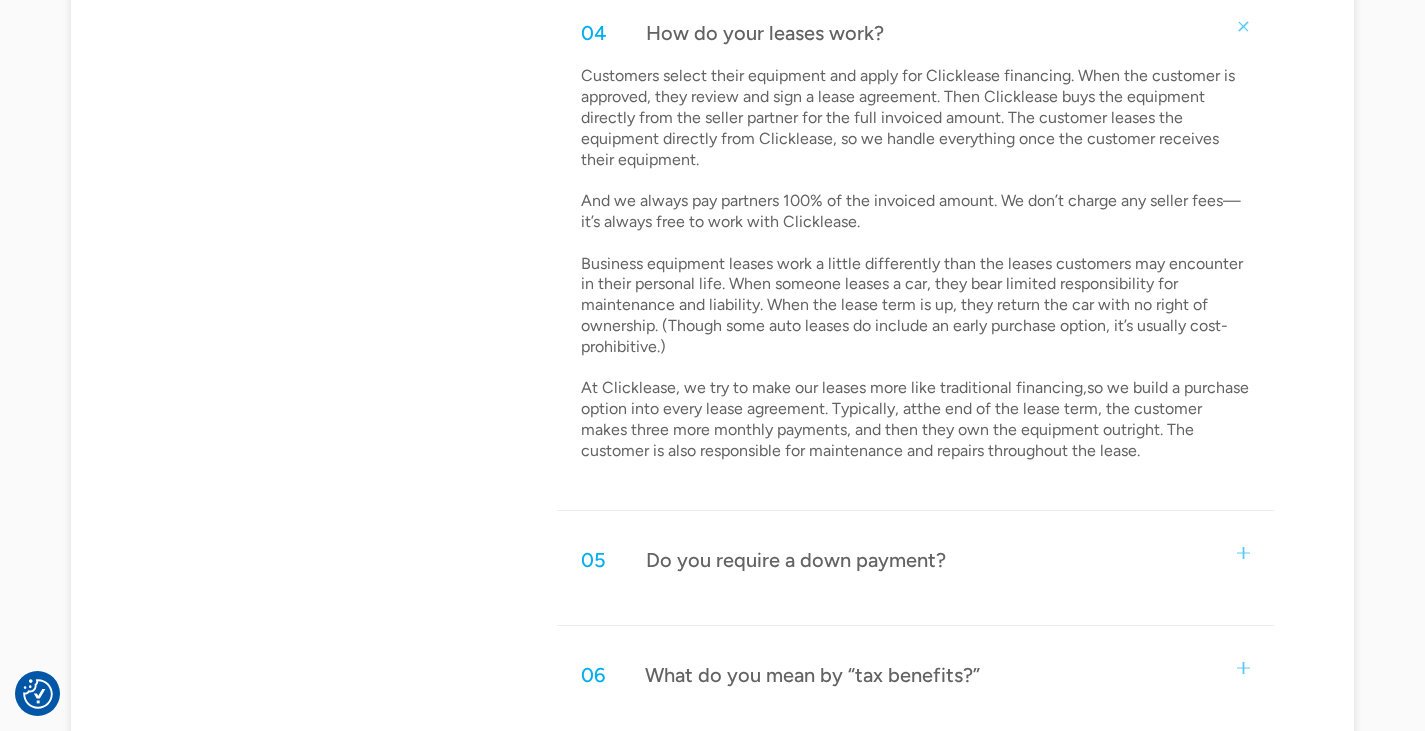 scroll, scrollTop: 2300, scrollLeft: 0, axis: vertical 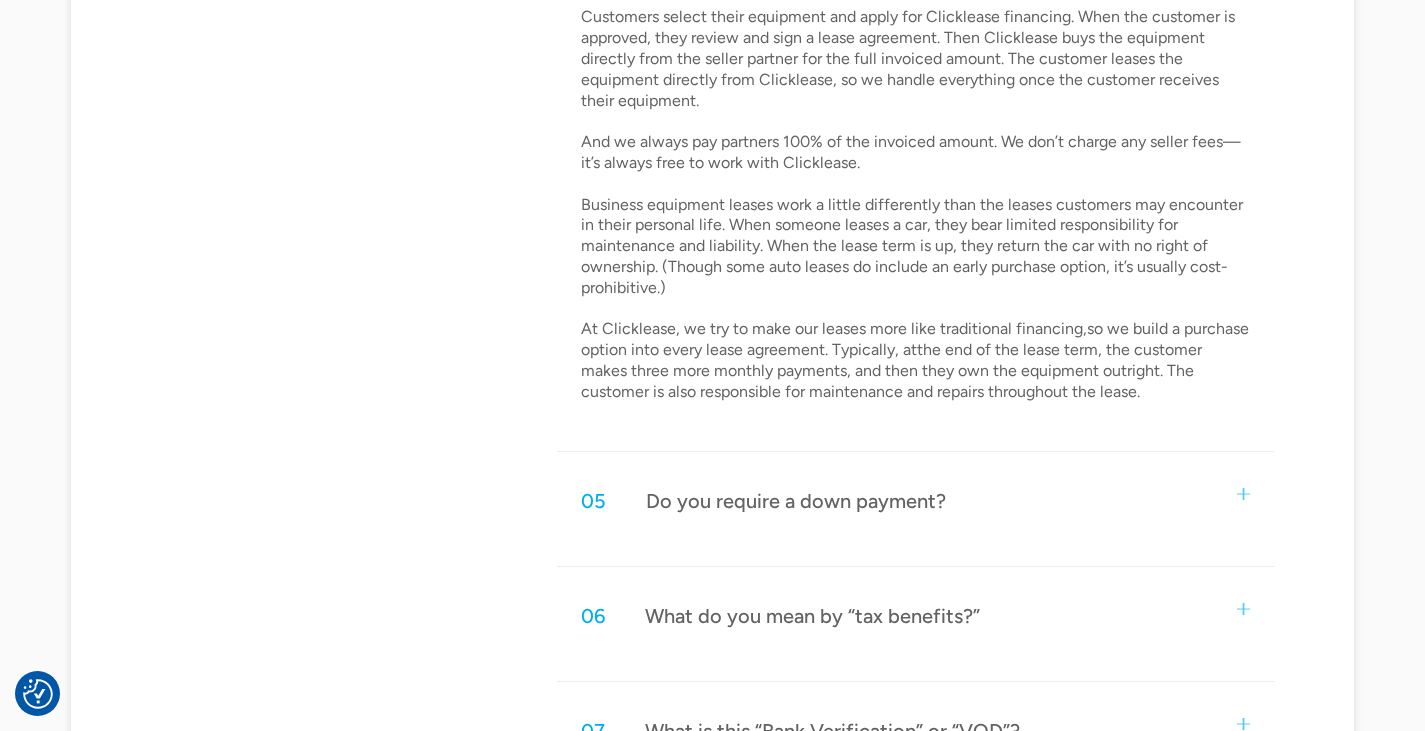 click on "05 Do you require a down payment?" at bounding box center [915, 501] 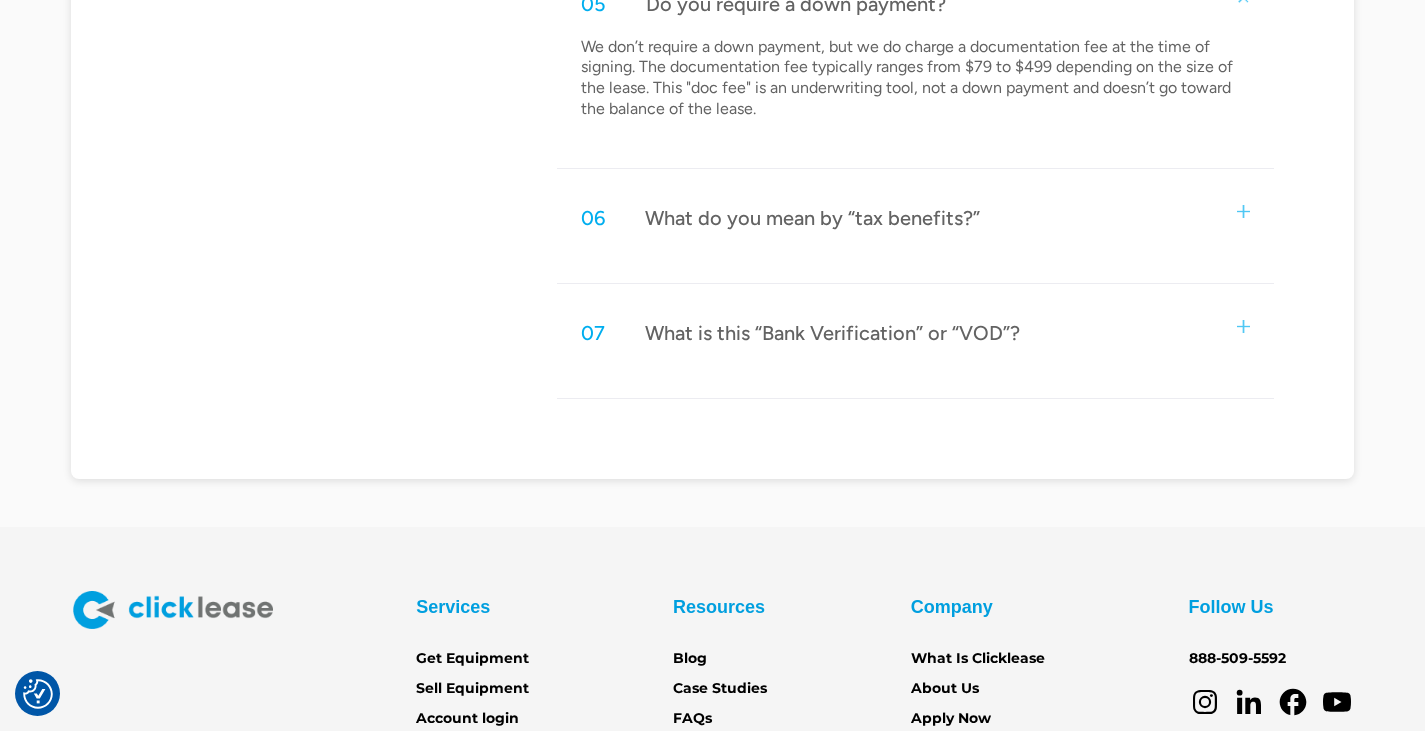 scroll, scrollTop: 2800, scrollLeft: 0, axis: vertical 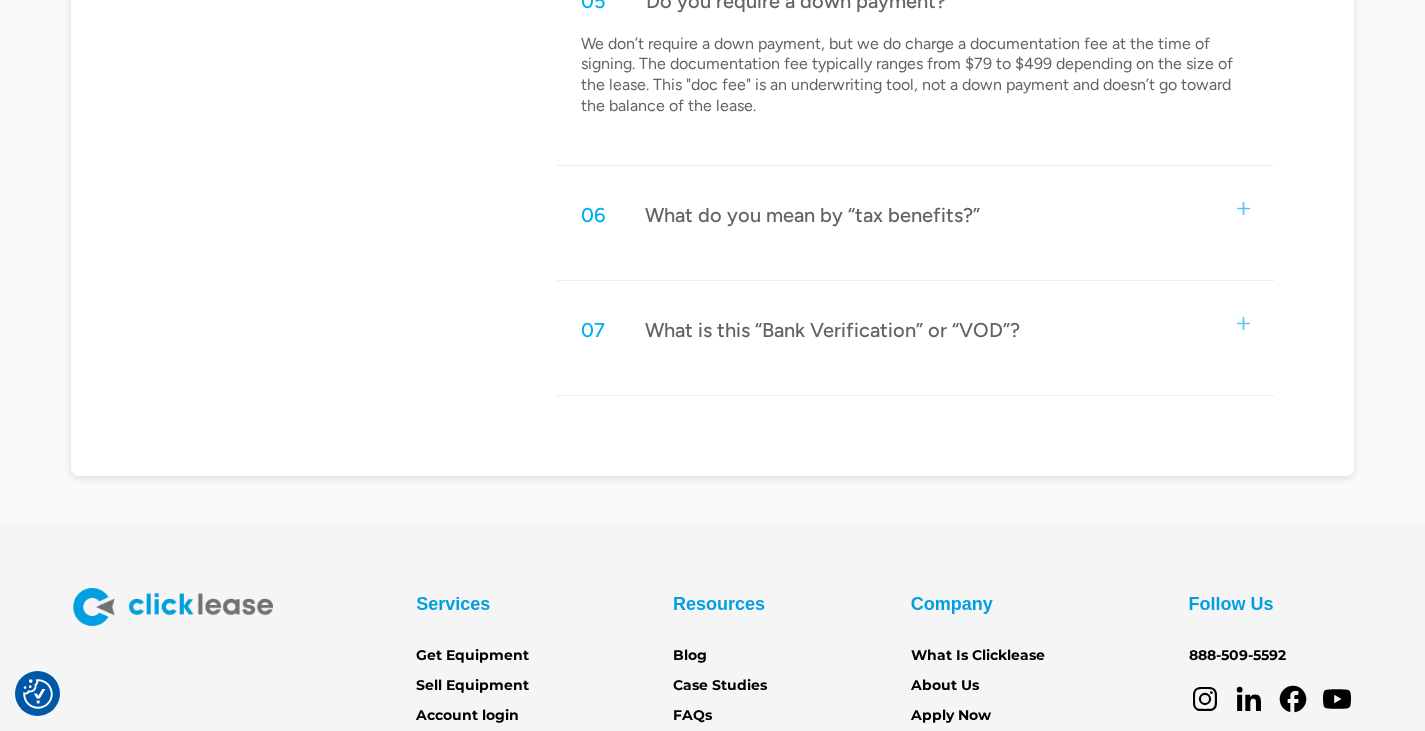 click on "What is this “Bank Verification” or “VOD”?" at bounding box center (832, 330) 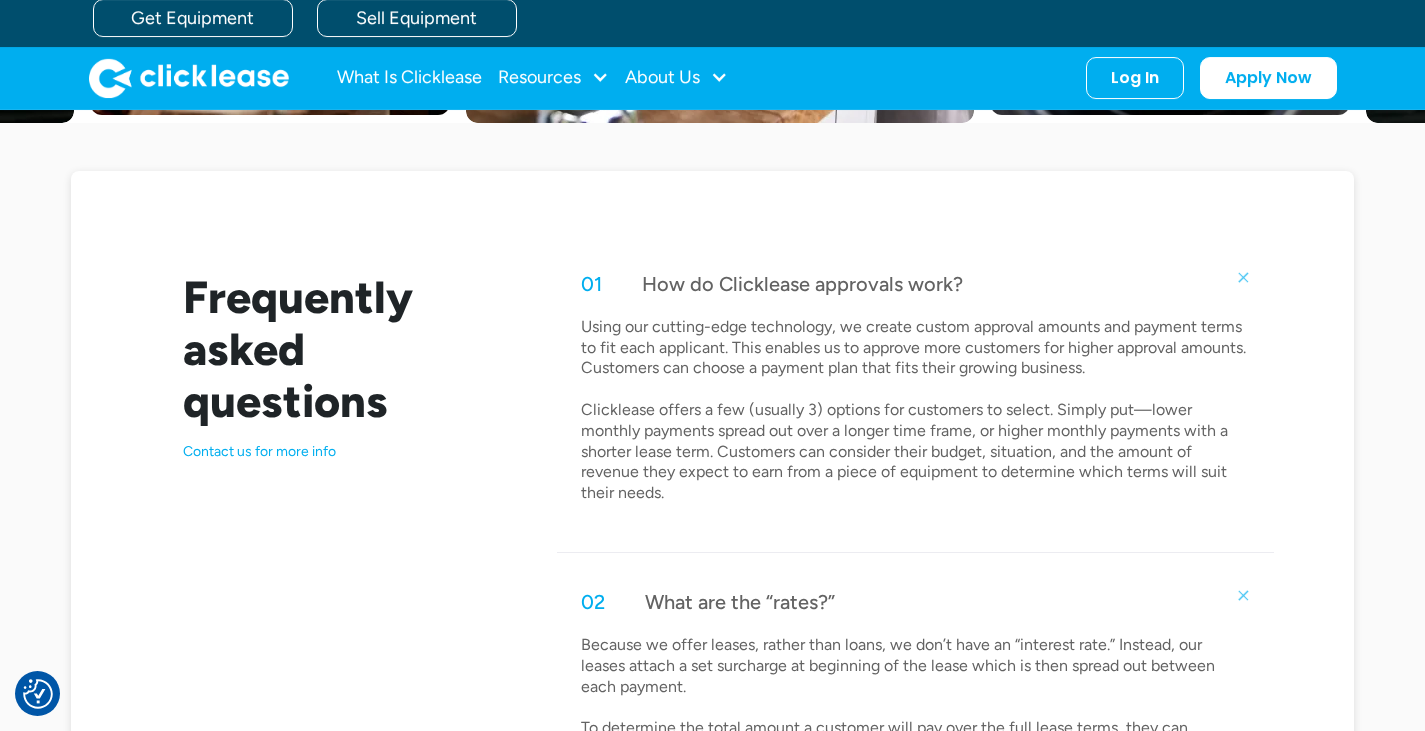 scroll, scrollTop: 870, scrollLeft: 0, axis: vertical 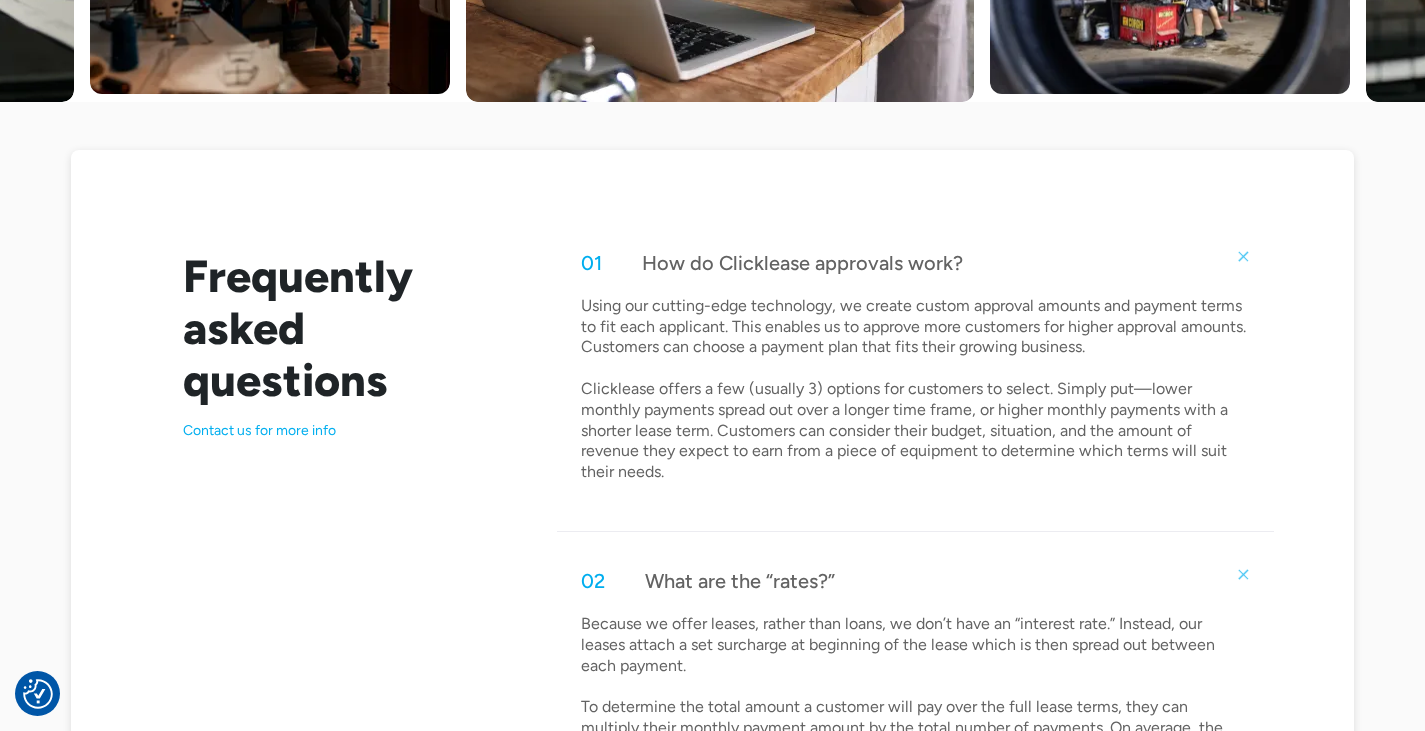 click on "Using our cutting-edge technology, we create custom approval amounts and payment terms to fit each applicant. This enables us to approve more customers for higher approval amounts. Customers can choose a payment plan that fits their growing business. Clicklease offers a few (usually 3) options for customers to select. Simply put—lower monthly payments spread out over a longer time frame, or higher monthly payments with a shorter lease term. Customers can consider their budget, situation, and the amount of revenue they expect to earn from a piece of equipment to determine which terms will suit their needs." at bounding box center (915, 389) 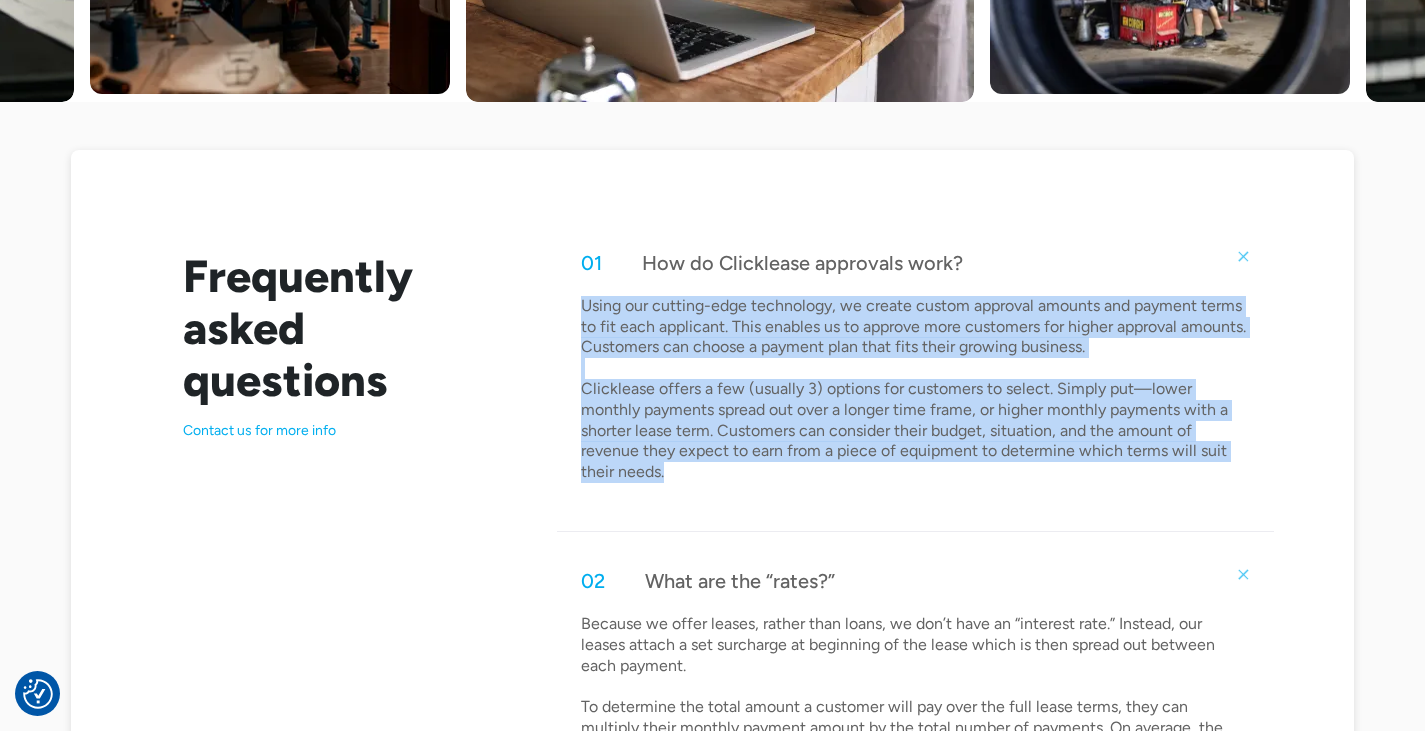 drag, startPoint x: 583, startPoint y: 305, endPoint x: 720, endPoint y: 479, distance: 221.46106 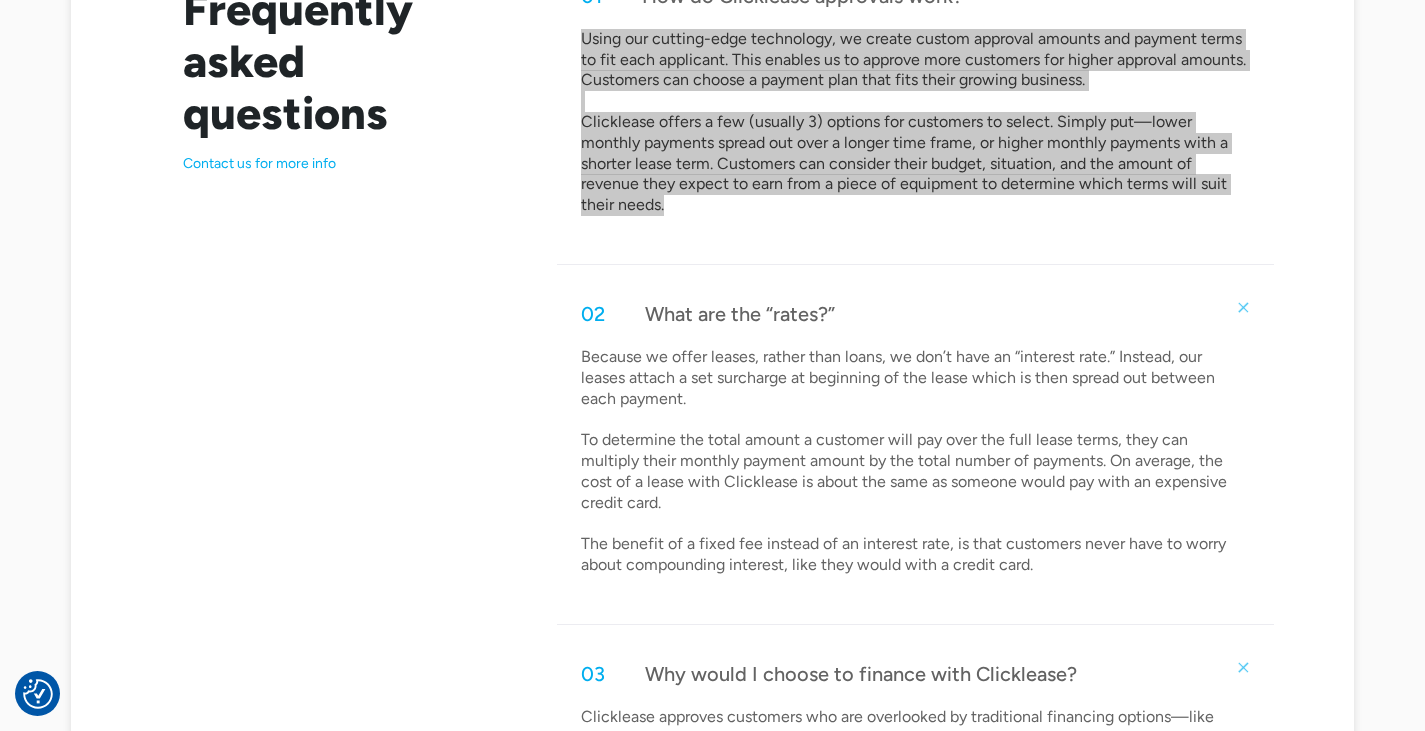 scroll, scrollTop: 1170, scrollLeft: 0, axis: vertical 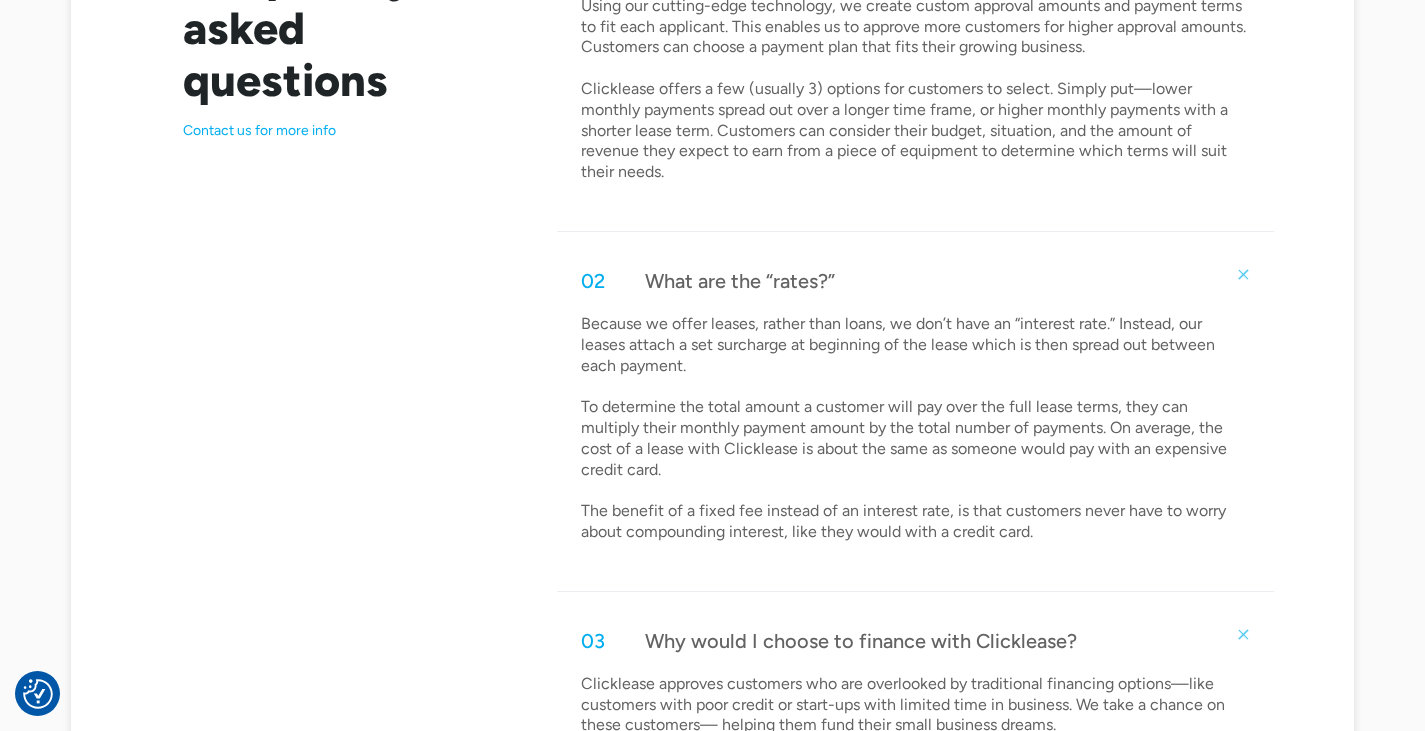 click on "What are the “rates?”" at bounding box center (740, 281) 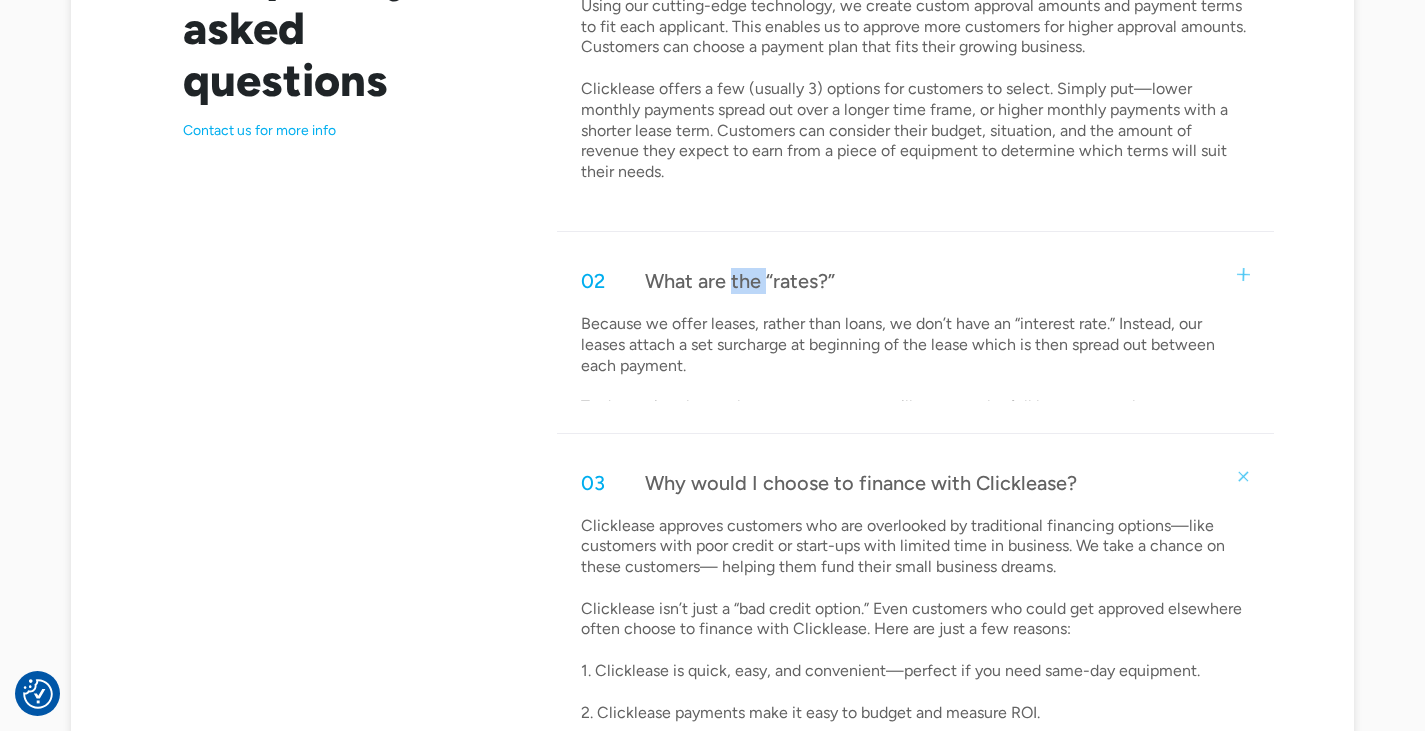 click on "What are the “rates?”" at bounding box center [740, 281] 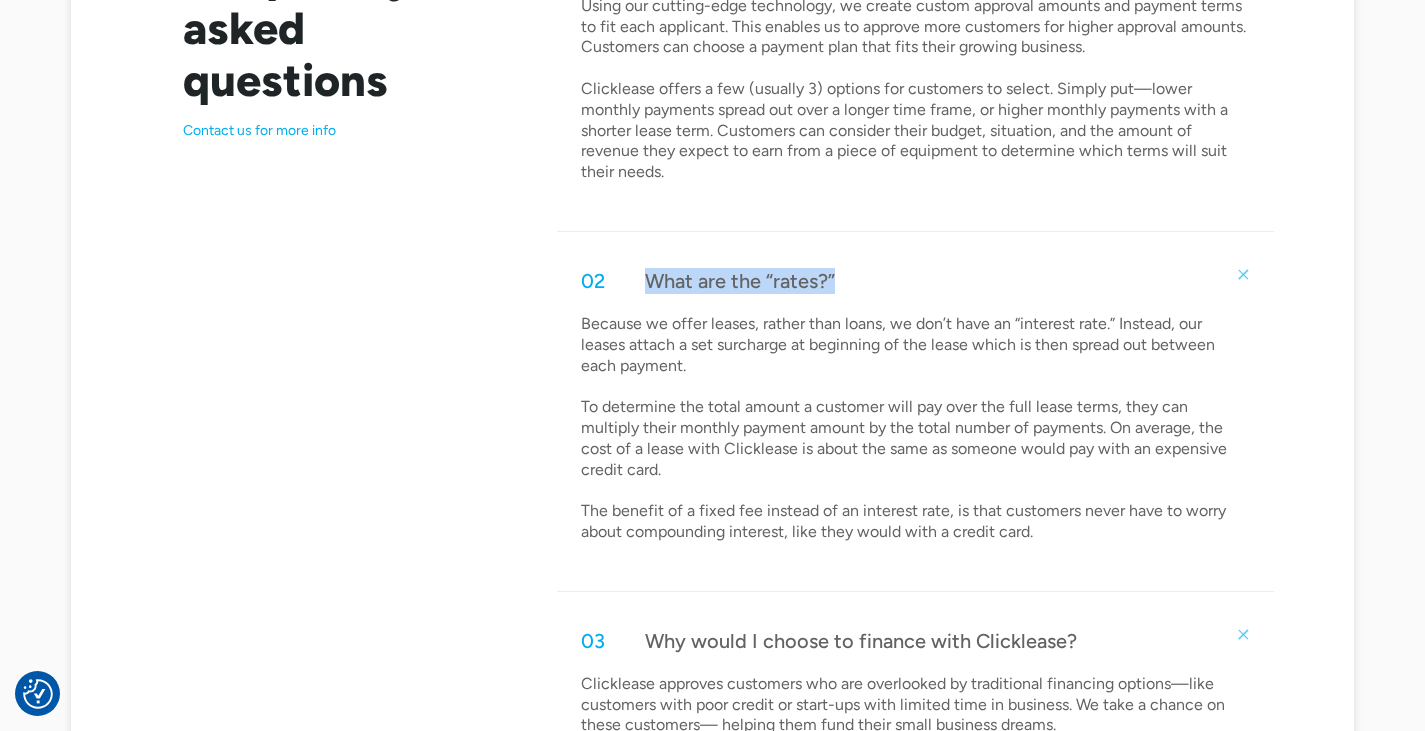 drag, startPoint x: 852, startPoint y: 275, endPoint x: 619, endPoint y: 287, distance: 233.3088 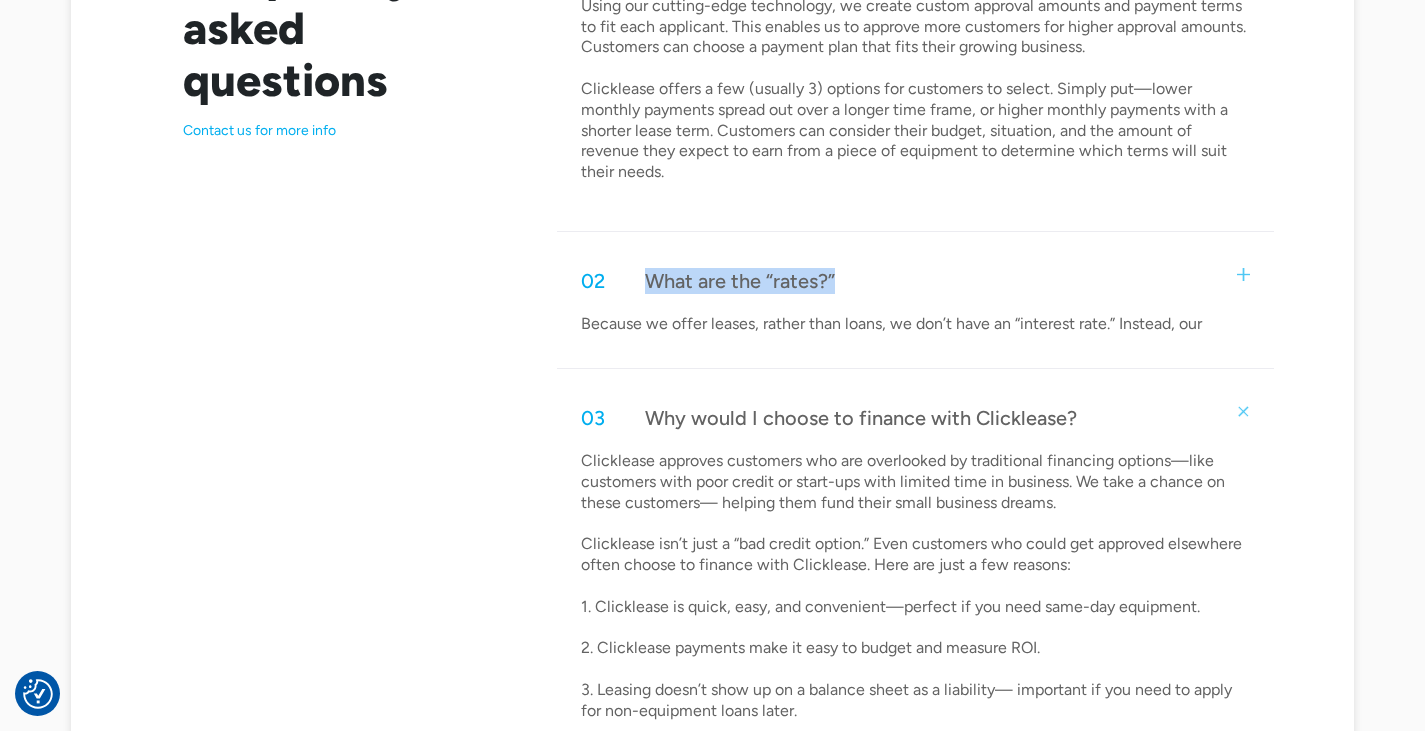 copy on "What are the “rates?”" 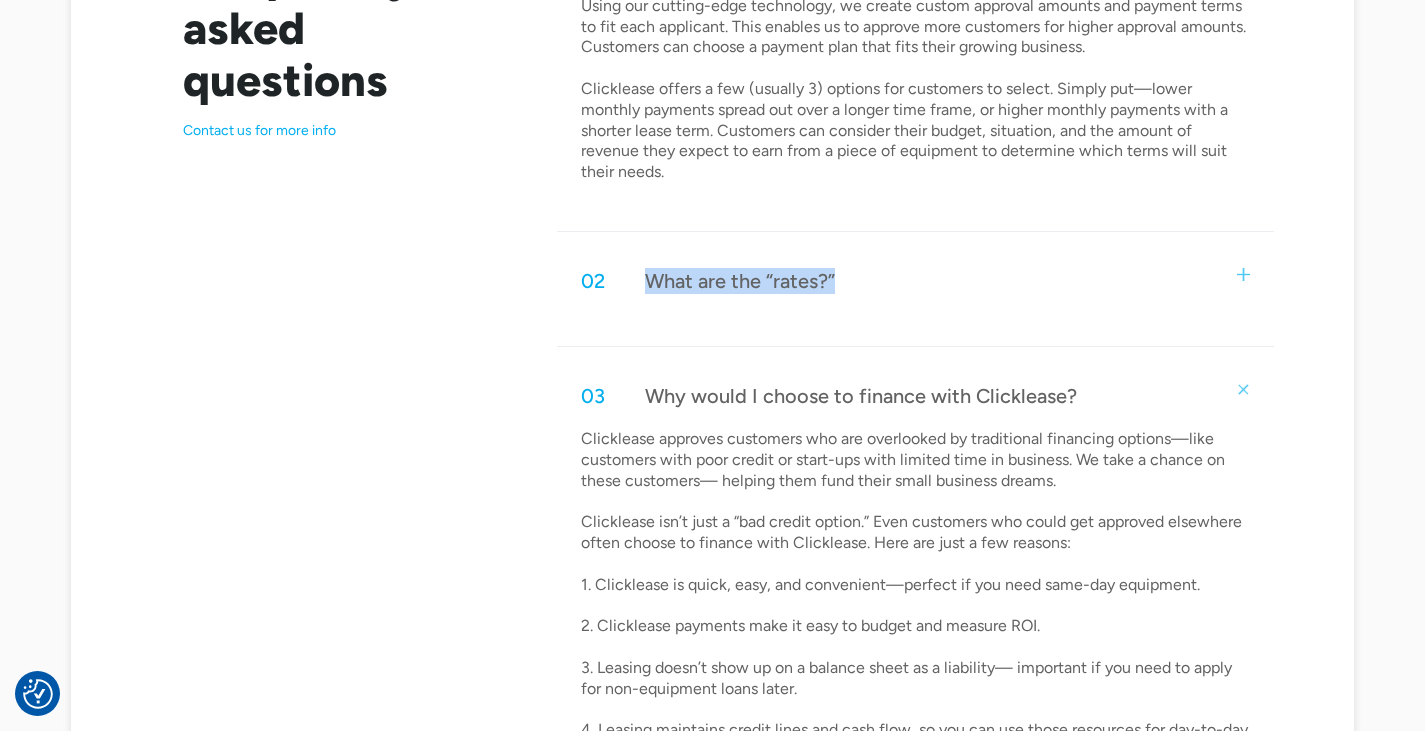click on "02 What are the “rates?”" at bounding box center [915, 281] 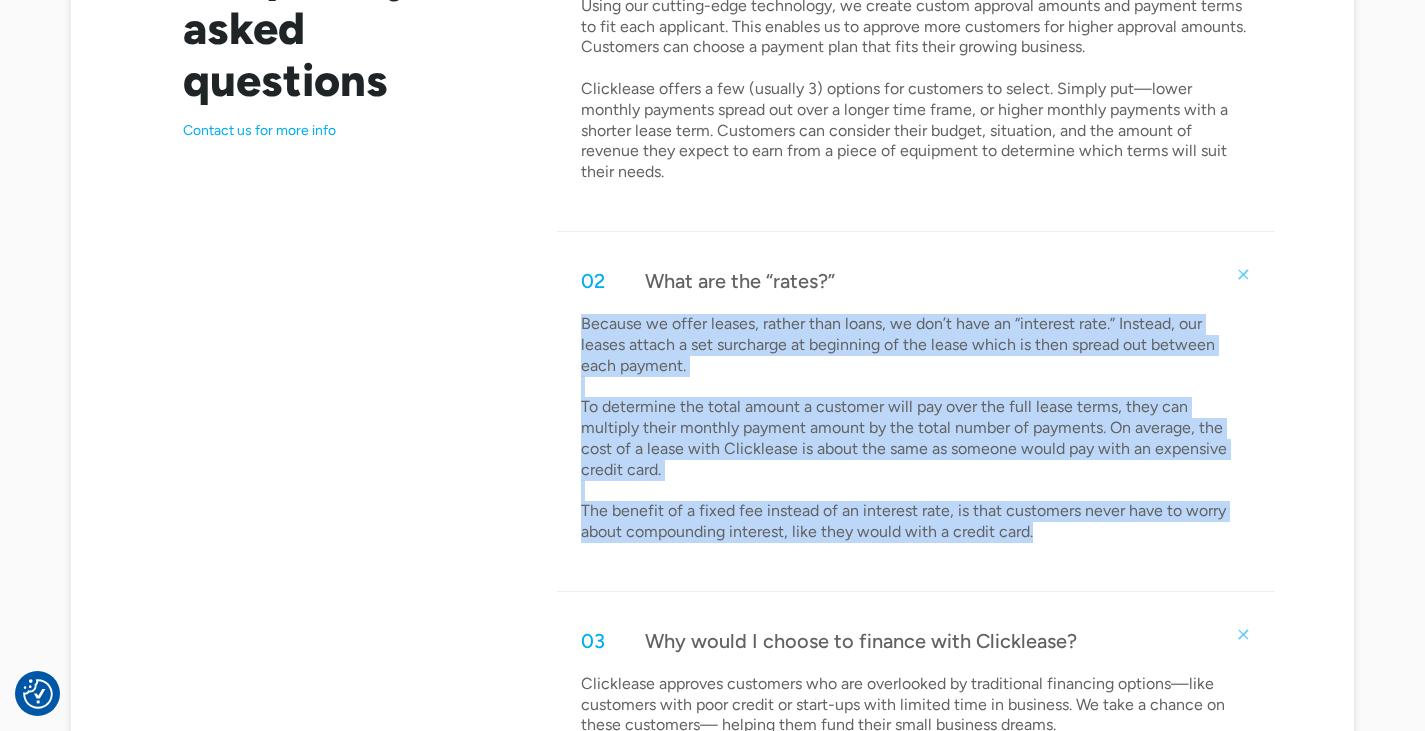 drag, startPoint x: 582, startPoint y: 323, endPoint x: 1045, endPoint y: 514, distance: 500.84927 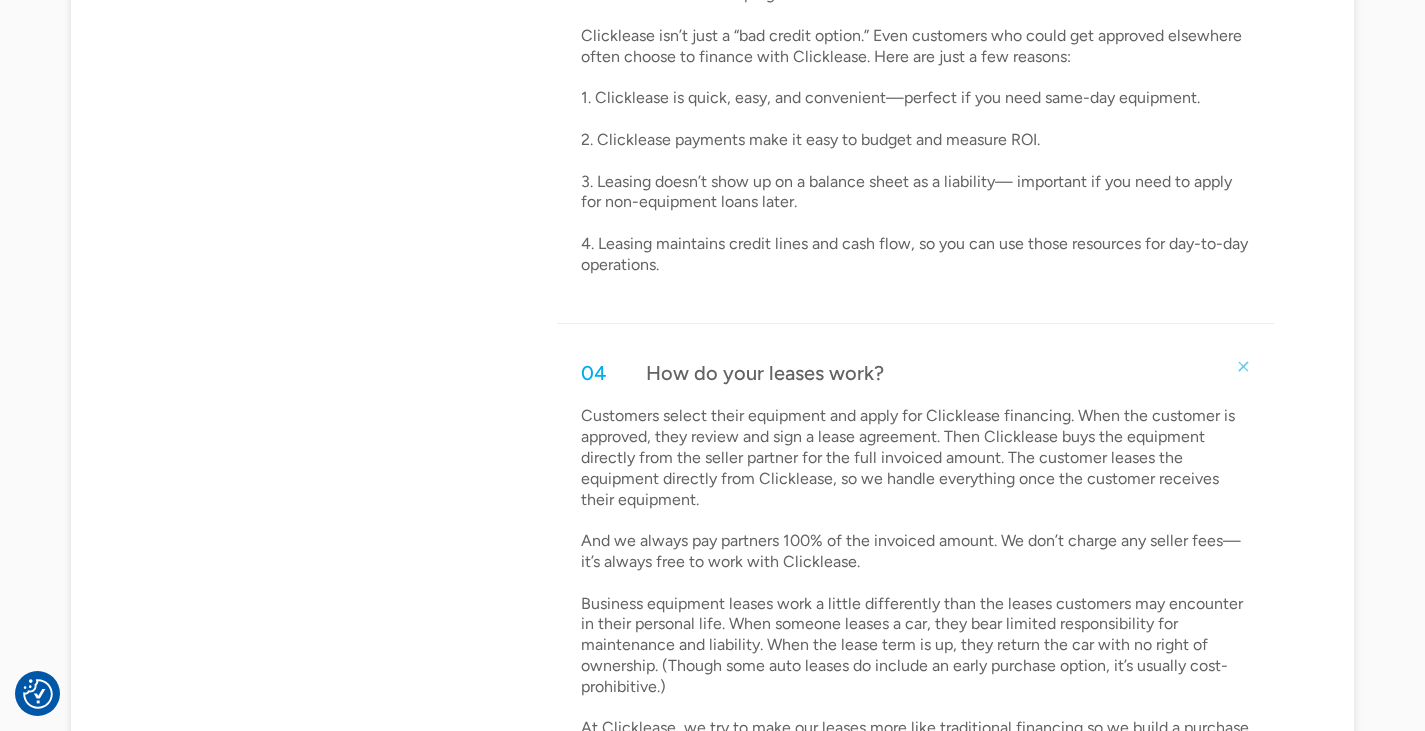 scroll, scrollTop: 2070, scrollLeft: 0, axis: vertical 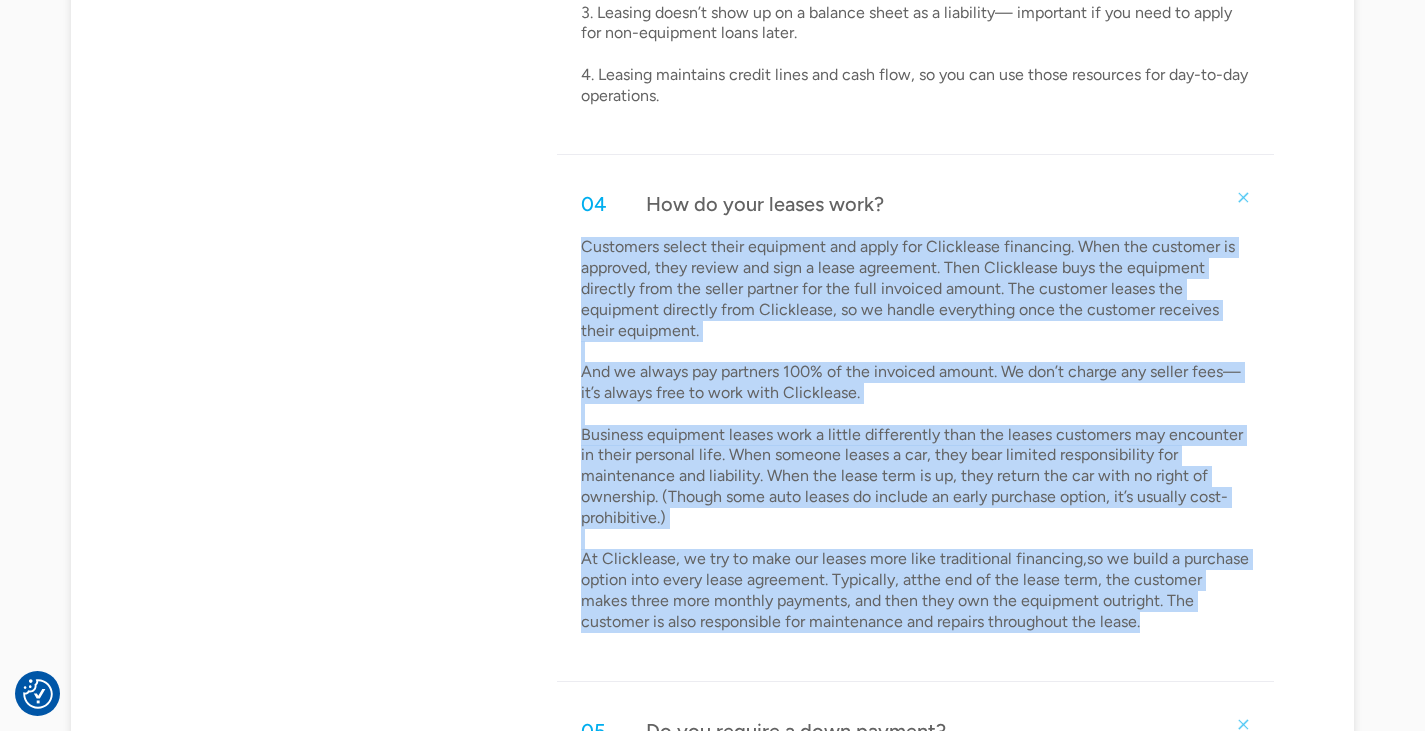 drag, startPoint x: 585, startPoint y: 227, endPoint x: 1111, endPoint y: 616, distance: 654.2148 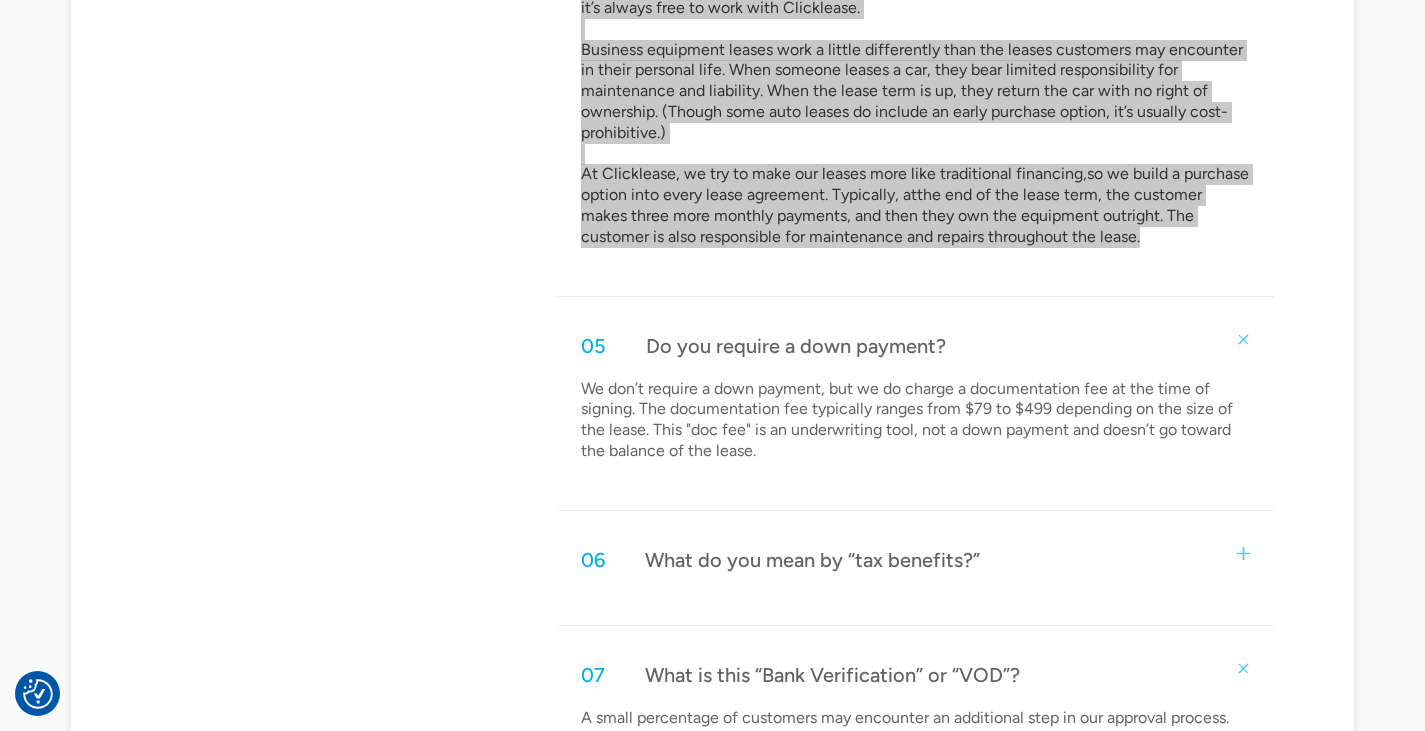 scroll, scrollTop: 2470, scrollLeft: 0, axis: vertical 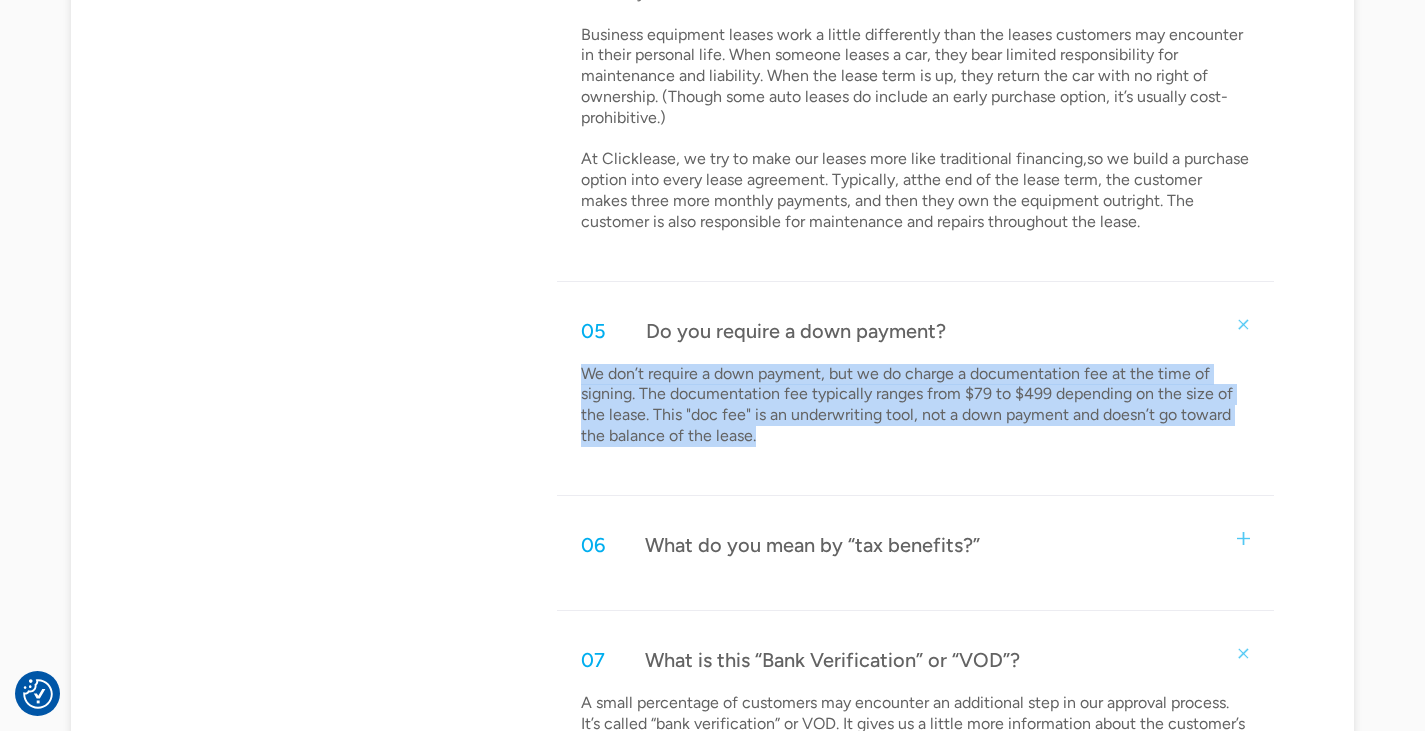 drag, startPoint x: 586, startPoint y: 351, endPoint x: 801, endPoint y: 441, distance: 233.07724 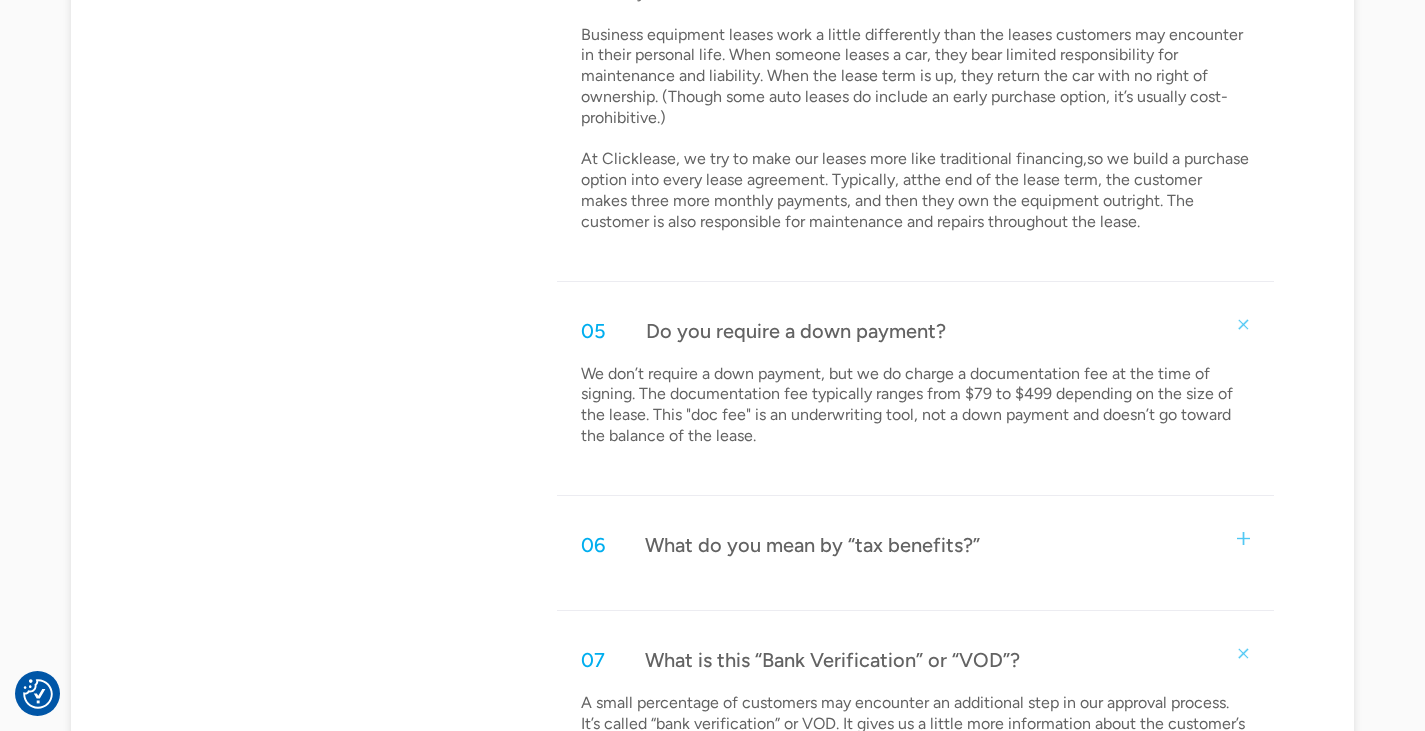 click on "What do you mean by “tax benefits?”" at bounding box center (812, 545) 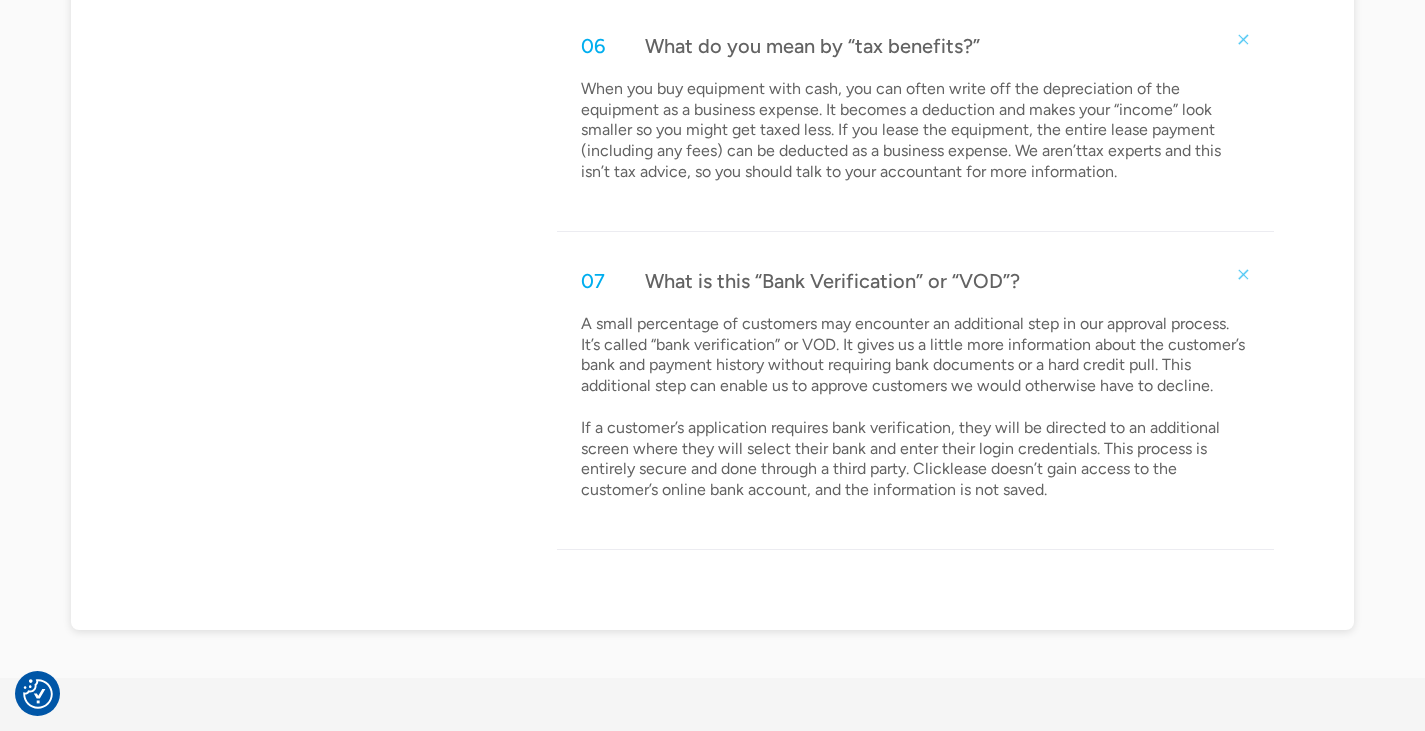scroll, scrollTop: 2970, scrollLeft: 0, axis: vertical 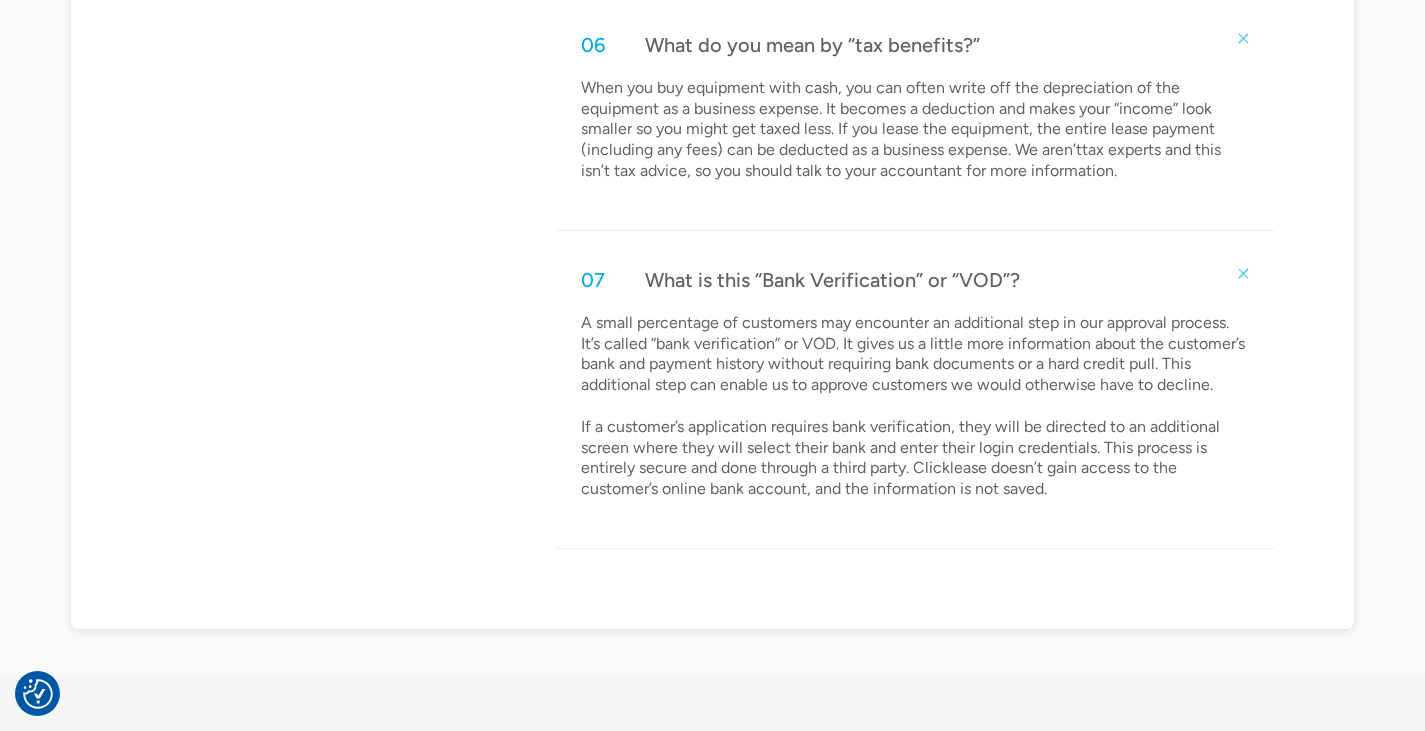 click on "When you buy equipment with cash, you can often write off the depreciation of the equipment as a business expense. It becomes a deduction and makes your “income” look smaller so you might get taxed less. If you lease the equipment, the entire lease payment (including any fees) can be deducted as a business expense. We aren’ttax experts and this isn’t tax advice, so you should talk to your accountant for more information." at bounding box center (915, 130) 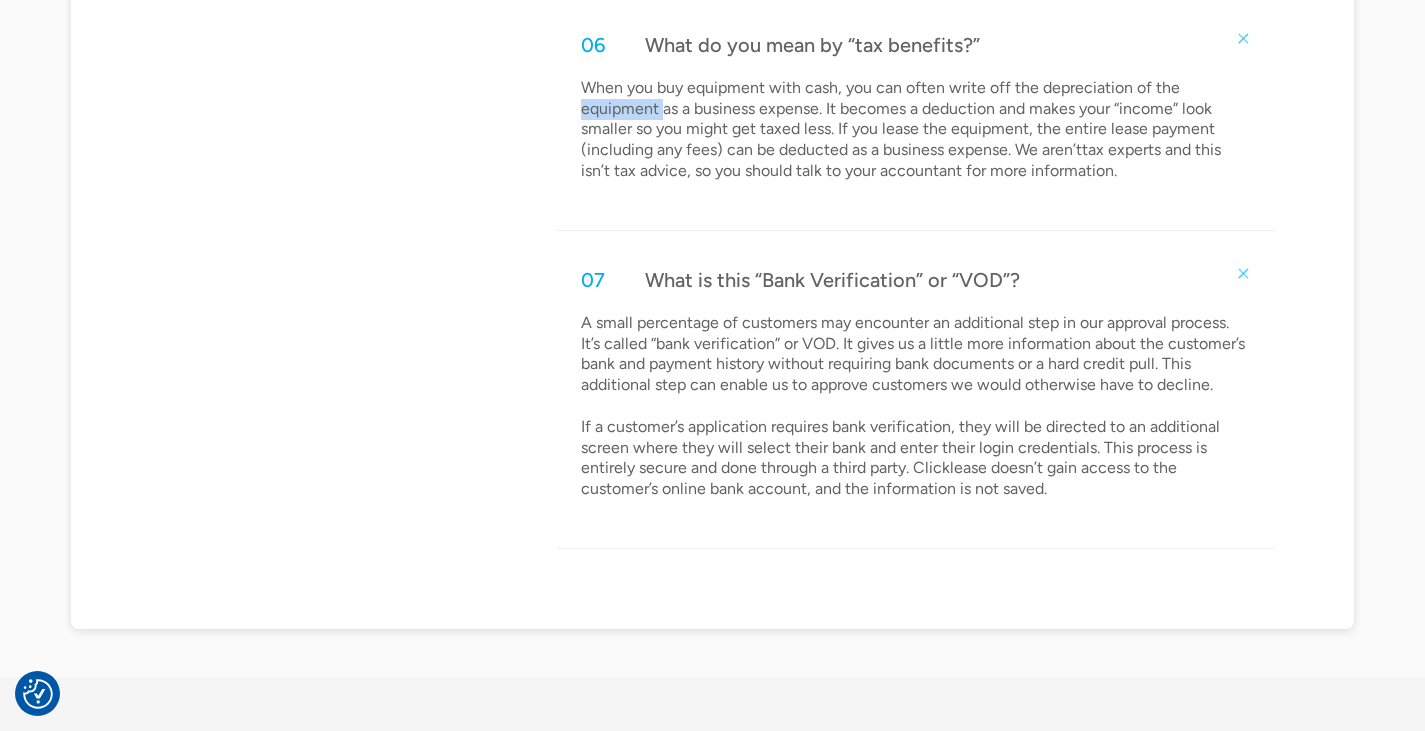 click on "When you buy equipment with cash, you can often write off the depreciation of the equipment as a business expense. It becomes a deduction and makes your “income” look smaller so you might get taxed less. If you lease the equipment, the entire lease payment (including any fees) can be deducted as a business expense. We aren’ttax experts and this isn’t tax advice, so you should talk to your accountant for more information." at bounding box center (915, 130) 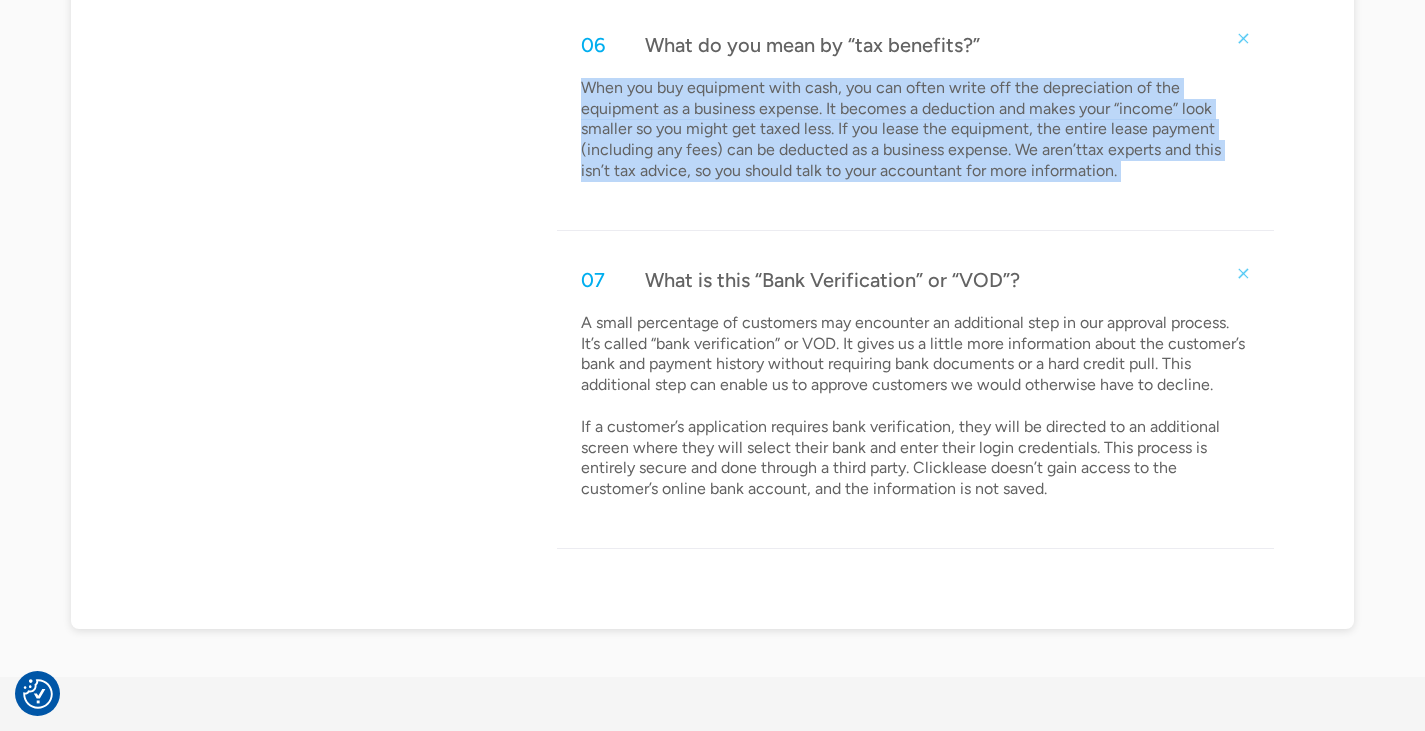 click on "When you buy equipment with cash, you can often write off the depreciation of the equipment as a business expense. It becomes a deduction and makes your “income” look smaller so you might get taxed less. If you lease the equipment, the entire lease payment (including any fees) can be deducted as a business expense. We aren’ttax experts and this isn’t tax advice, so you should talk to your accountant for more information." at bounding box center [915, 130] 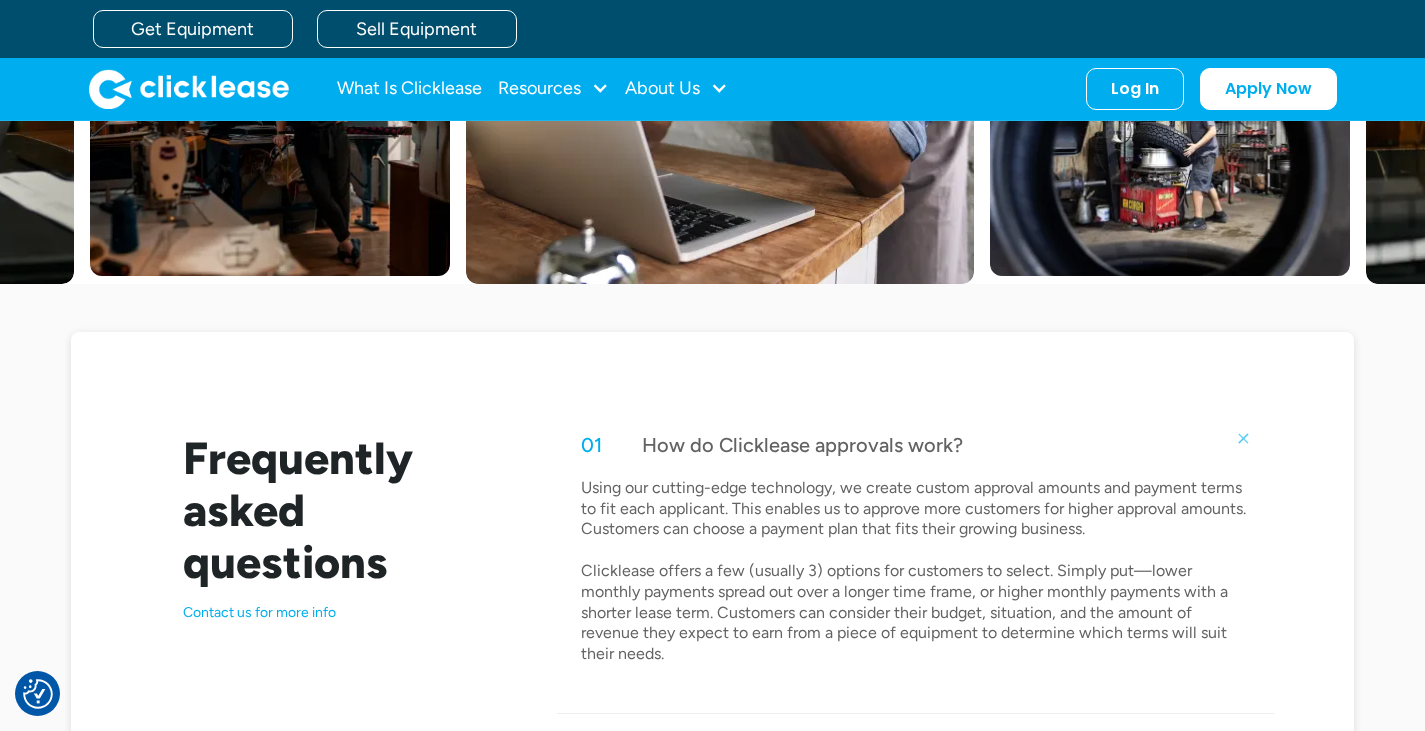 scroll, scrollTop: 670, scrollLeft: 0, axis: vertical 